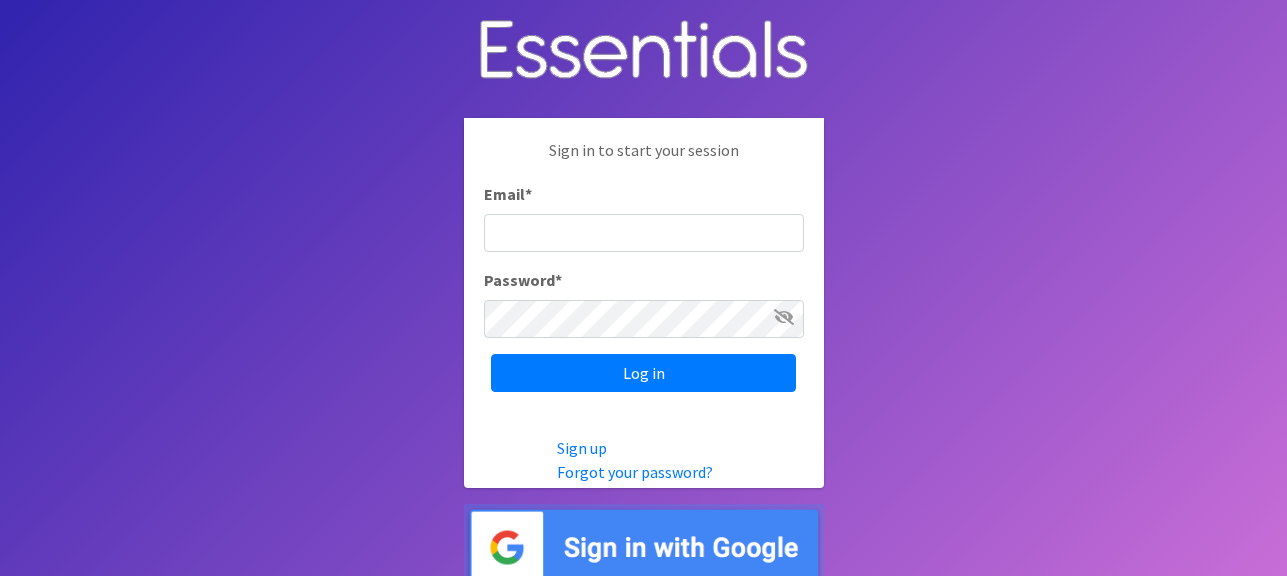 scroll, scrollTop: 0, scrollLeft: 0, axis: both 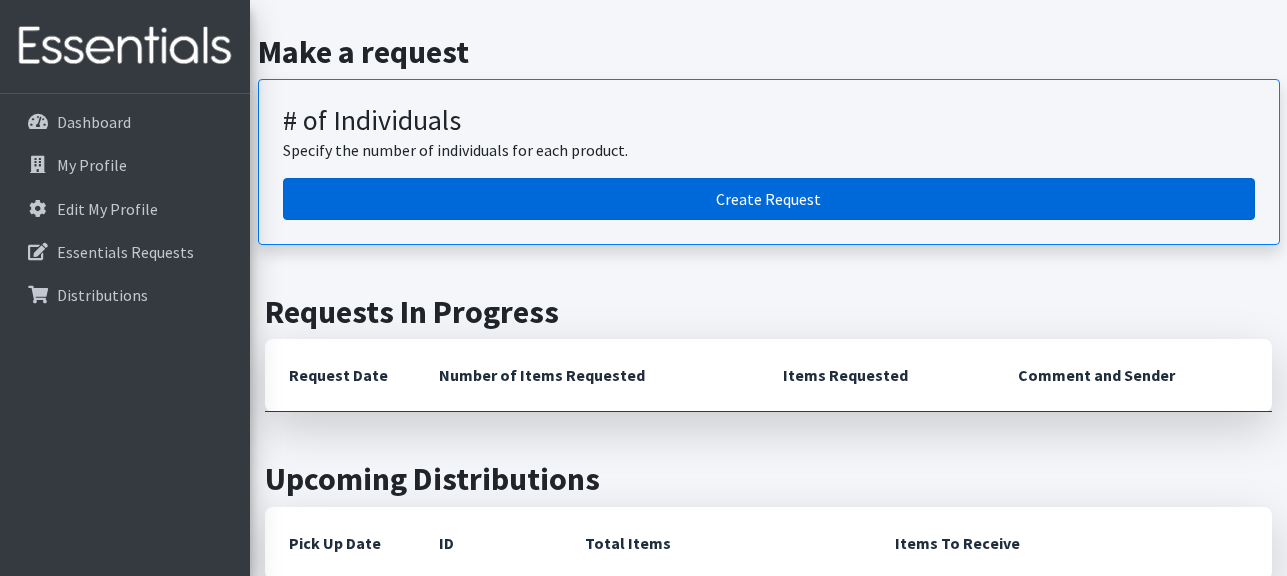 click on "Create Request" at bounding box center (769, 199) 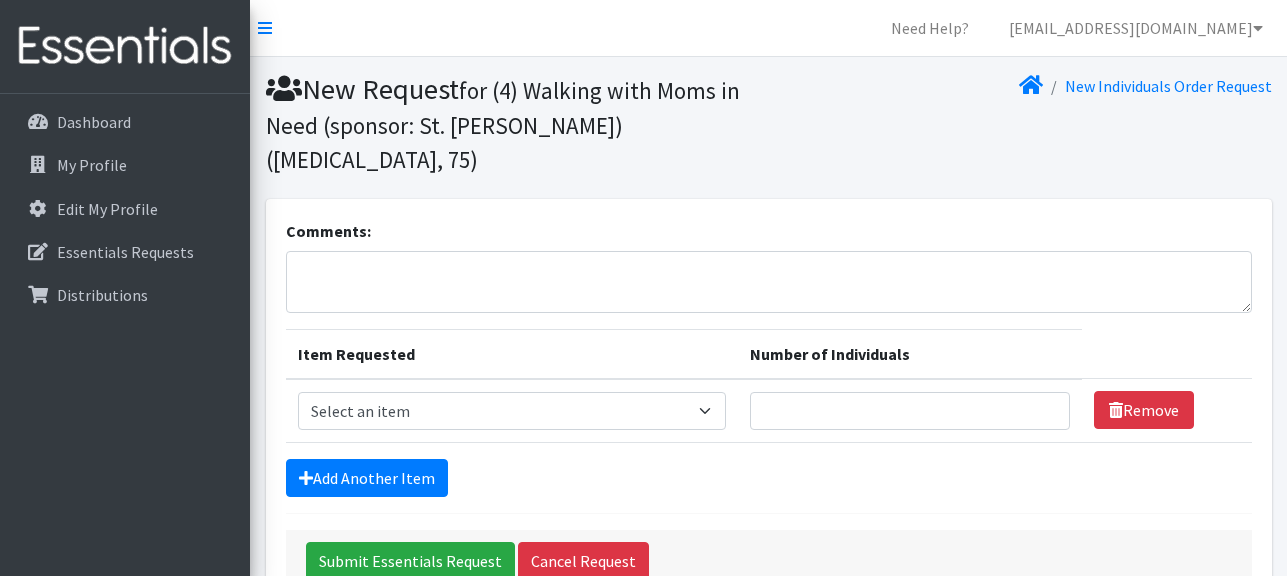 scroll, scrollTop: 0, scrollLeft: 0, axis: both 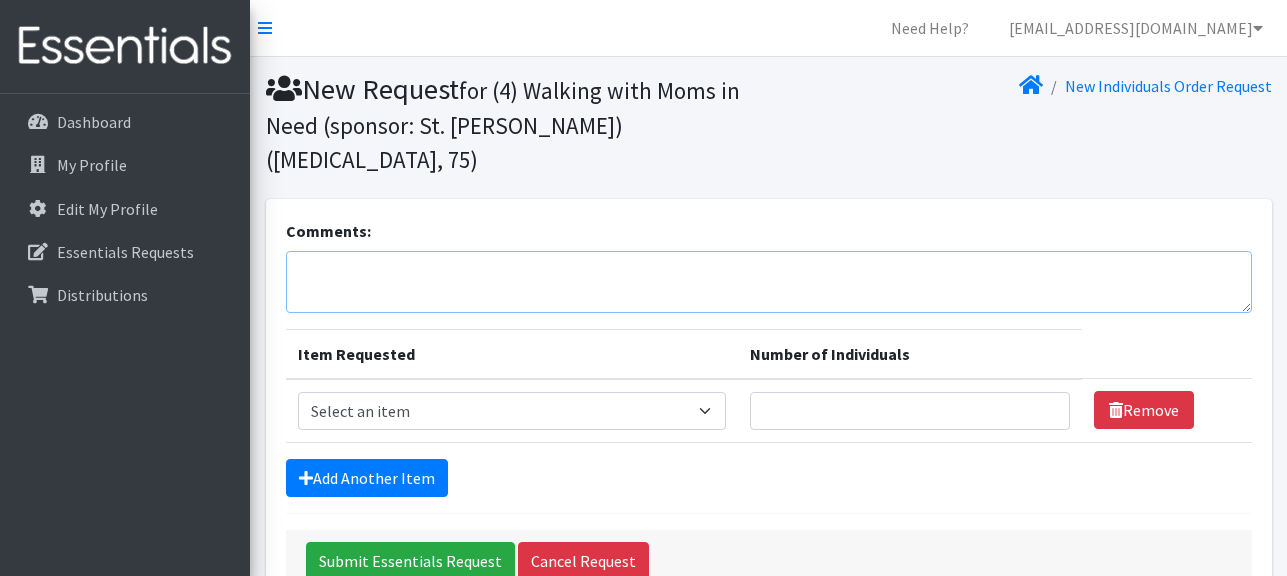 click on "Comments:" at bounding box center (769, 282) 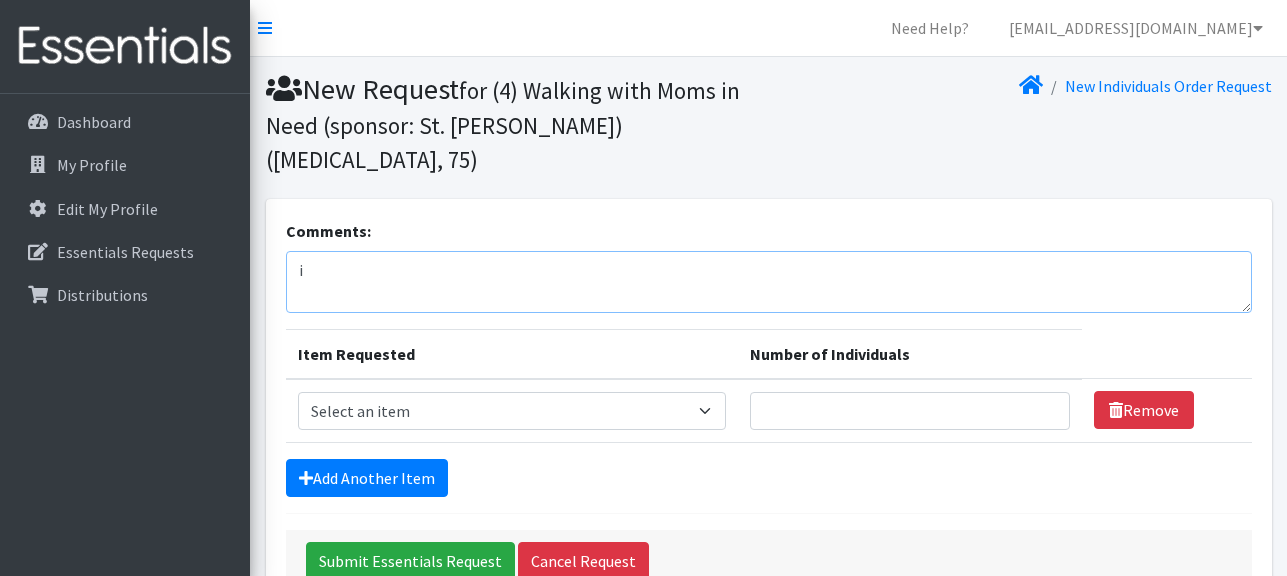 type on "i" 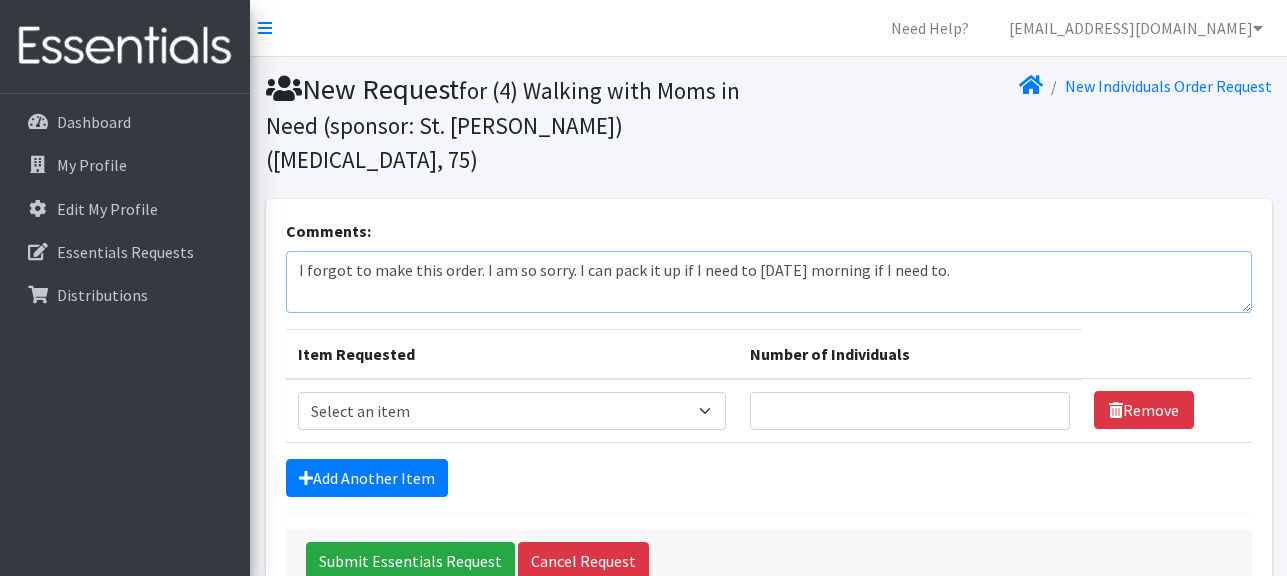 type on "I forgot to make this order. I am so sorry. I can pack it up if I need to Friday morning if I need to." 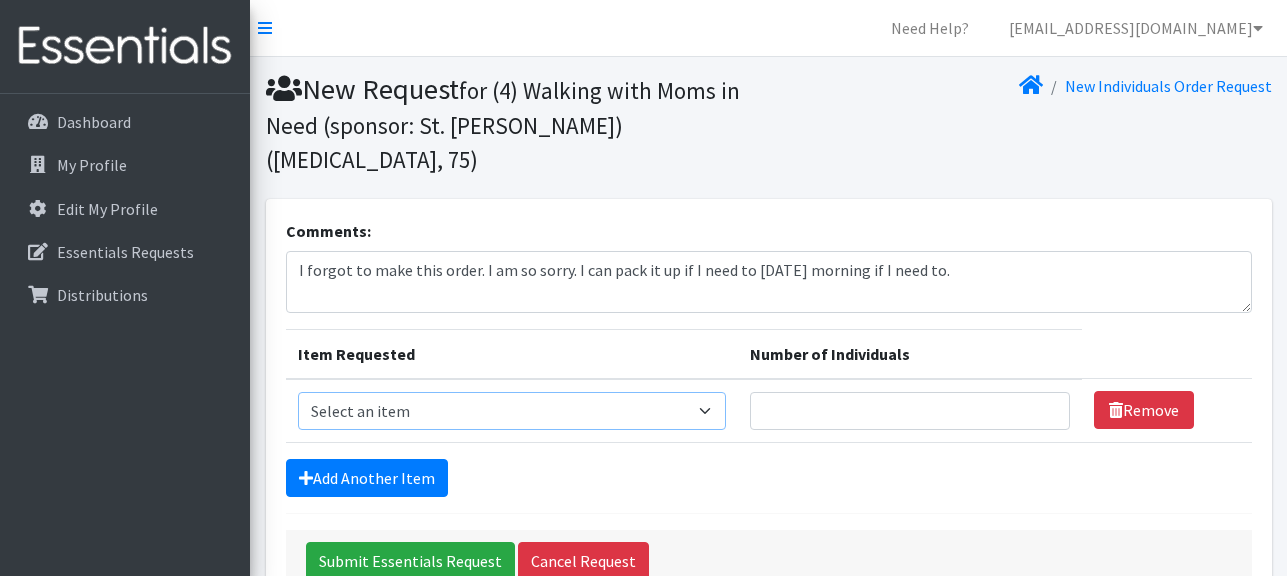 click on "Select an item
A: Babies - Size 0 (Preemie)
A: Babies - Size 01 (newborn)
A: Babies - Size 1
A: Babies - Size 2
A: Babies - Size 3
A: Babies - Size 4
A: Babies - Size 5
A: Babies - Size 6
A: Babies - Size 7
B: Toddlers - Pull-Ups1 (Medium - 2T-3T)
B: Toddlers - Pull-Ups2 (Large -3T-4T)
B: Toddlers - Pull-Ups3 (XL - 4T-5T)
C: Youth - Overnights1 - S/M (38-65 lbs)
C: Youth - Overnights2 - L/XL ( 65-140 lbs)
E: Swimmers1 - S (16-26 lbs)
E: Swimmers2 - M (24-34 lbs)
E: Swimmers3 - L (32+ lbs)" at bounding box center (512, 411) 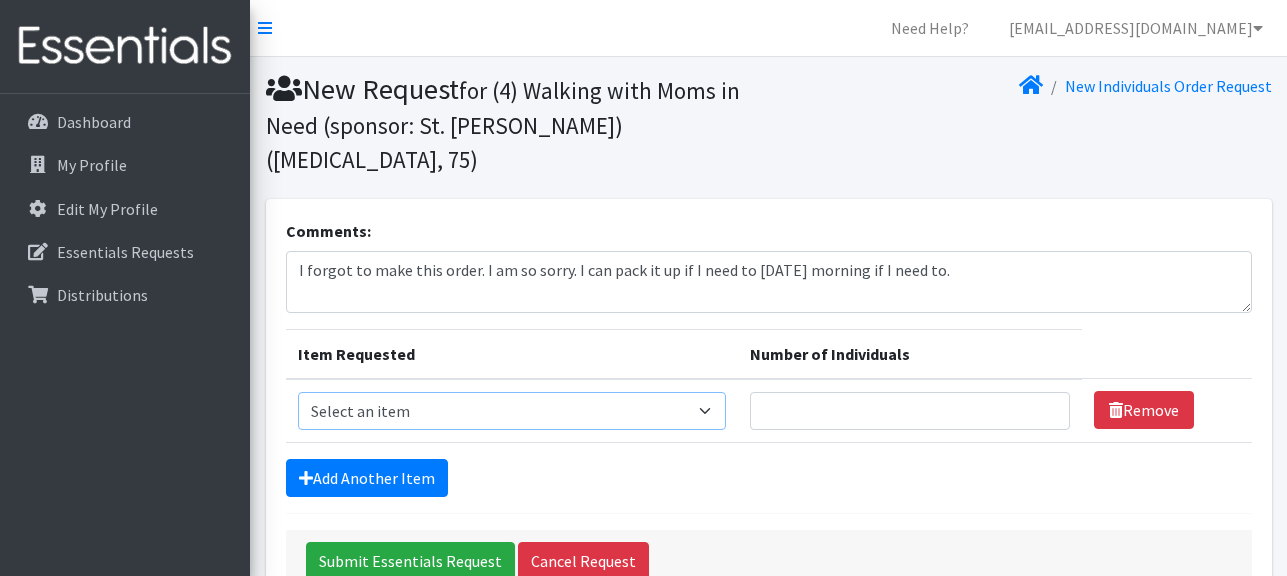 select on "5611" 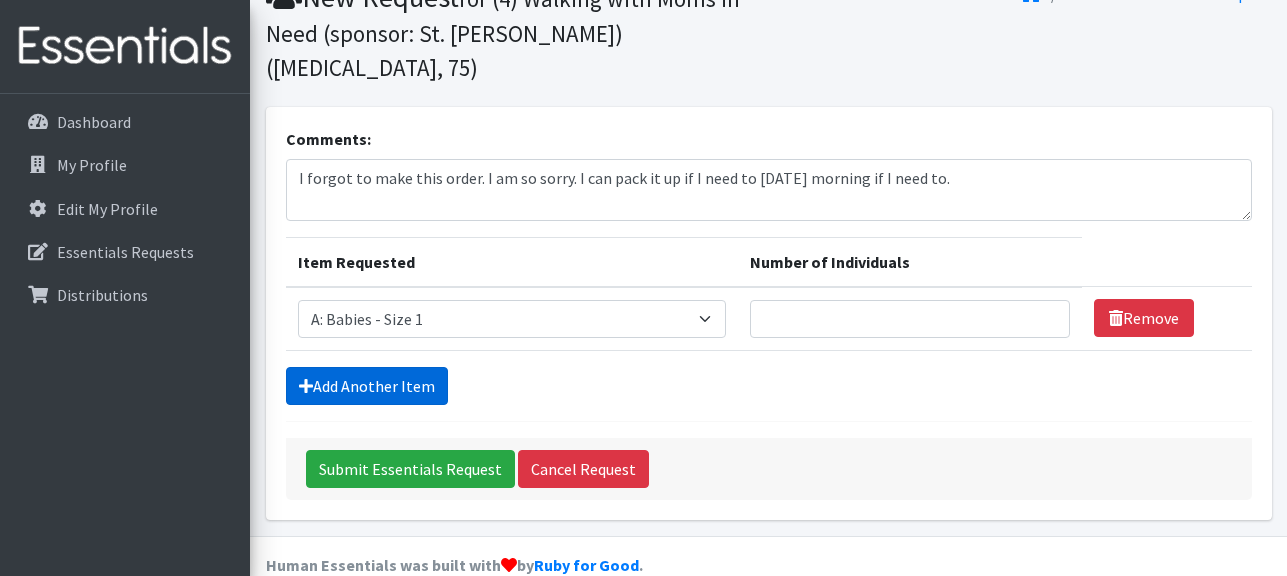 click on "Add Another Item" at bounding box center [367, 386] 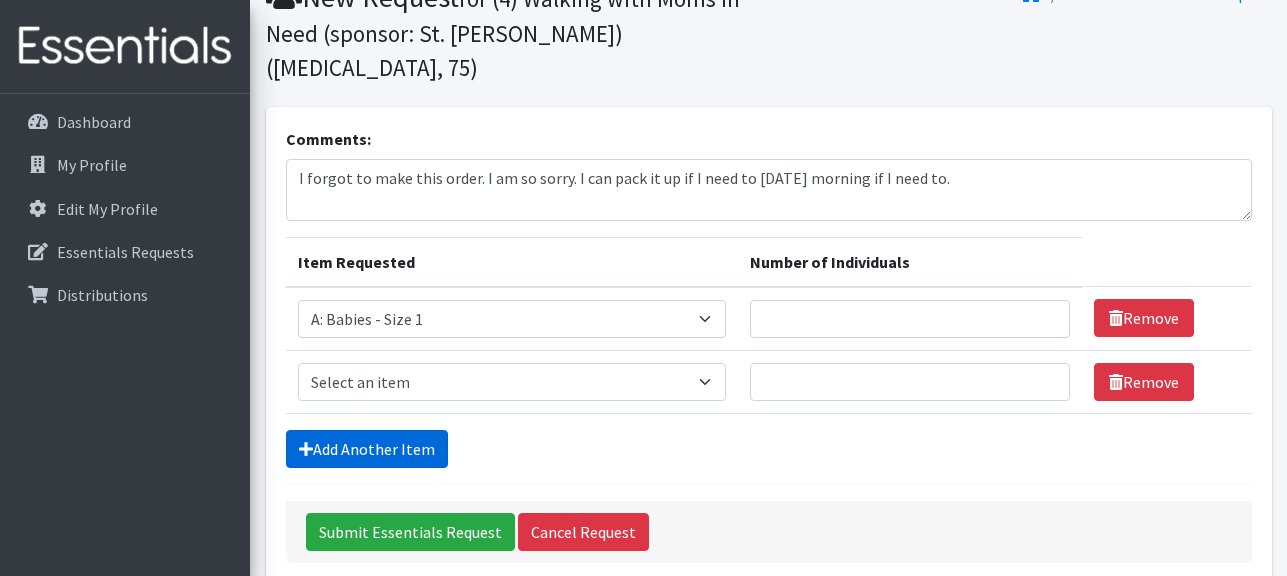 scroll, scrollTop: 155, scrollLeft: 0, axis: vertical 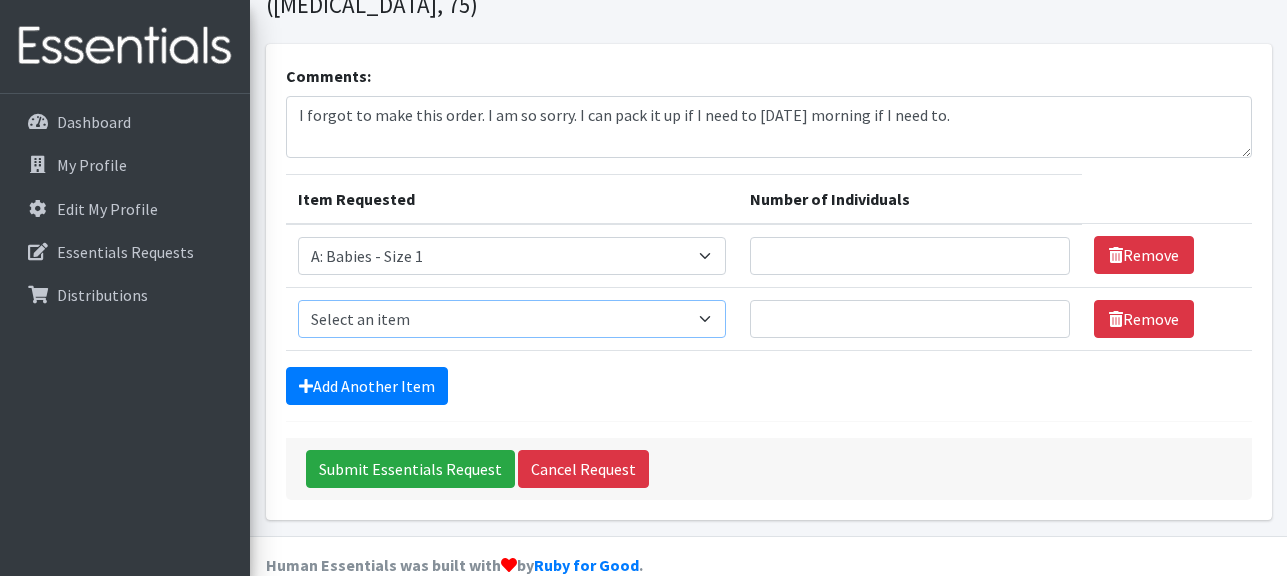 click on "Select an item
A: Babies - Size 0 (Preemie)
A: Babies - Size 01 (newborn)
A: Babies - Size 1
A: Babies - Size 2
A: Babies - Size 3
A: Babies - Size 4
A: Babies - Size 5
A: Babies - Size 6
A: Babies - Size 7
B: Toddlers - Pull-Ups1 (Medium - 2T-3T)
B: Toddlers - Pull-Ups2 (Large -3T-4T)
B: Toddlers - Pull-Ups3 (XL - 4T-5T)
C: Youth - Overnights1 - S/M (38-65 lbs)
C: Youth - Overnights2 - L/XL ( 65-140 lbs)
E: Swimmers1 - S (16-26 lbs)
E: Swimmers2 - M (24-34 lbs)
E: Swimmers3 - L (32+ lbs)" at bounding box center [512, 319] 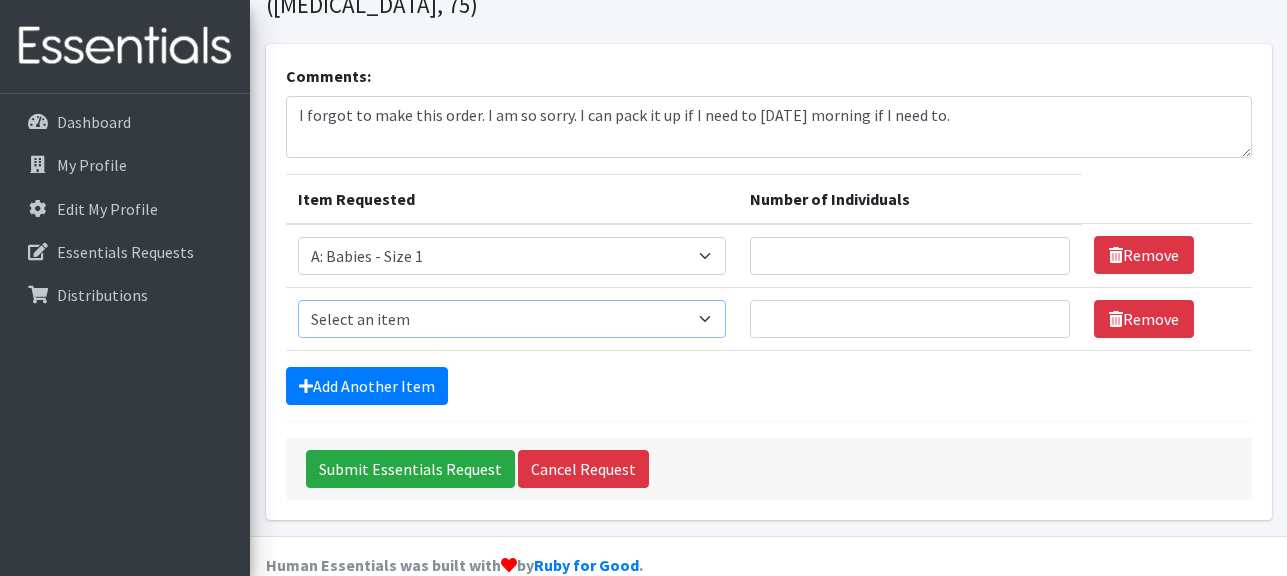 select on "5612" 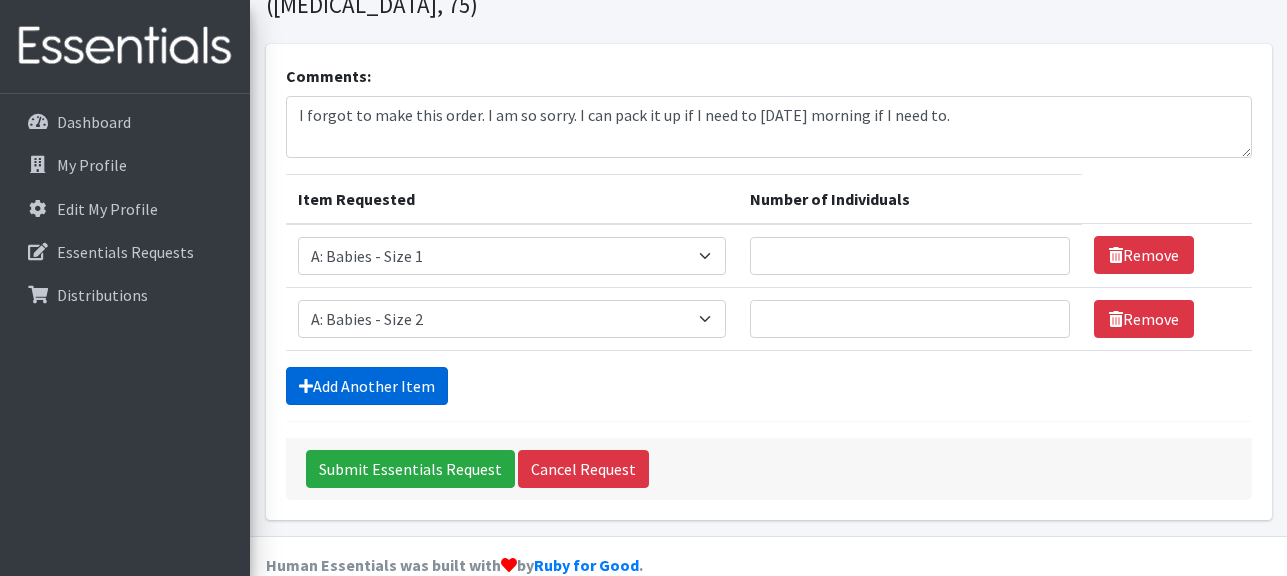 click on "Add Another Item" at bounding box center (367, 386) 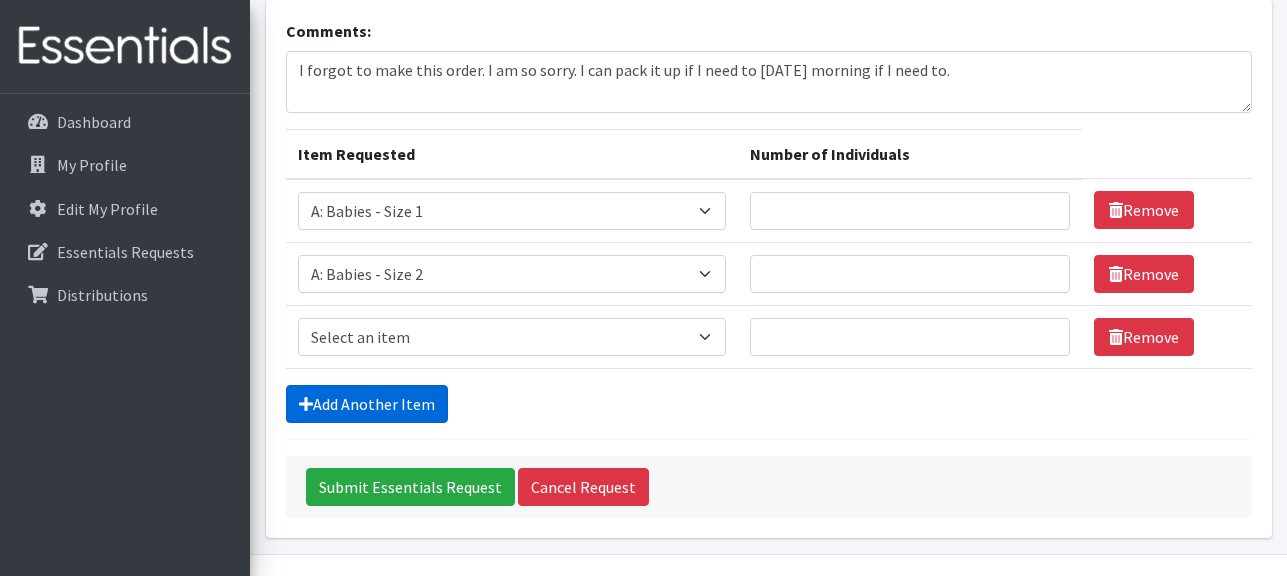 scroll, scrollTop: 218, scrollLeft: 0, axis: vertical 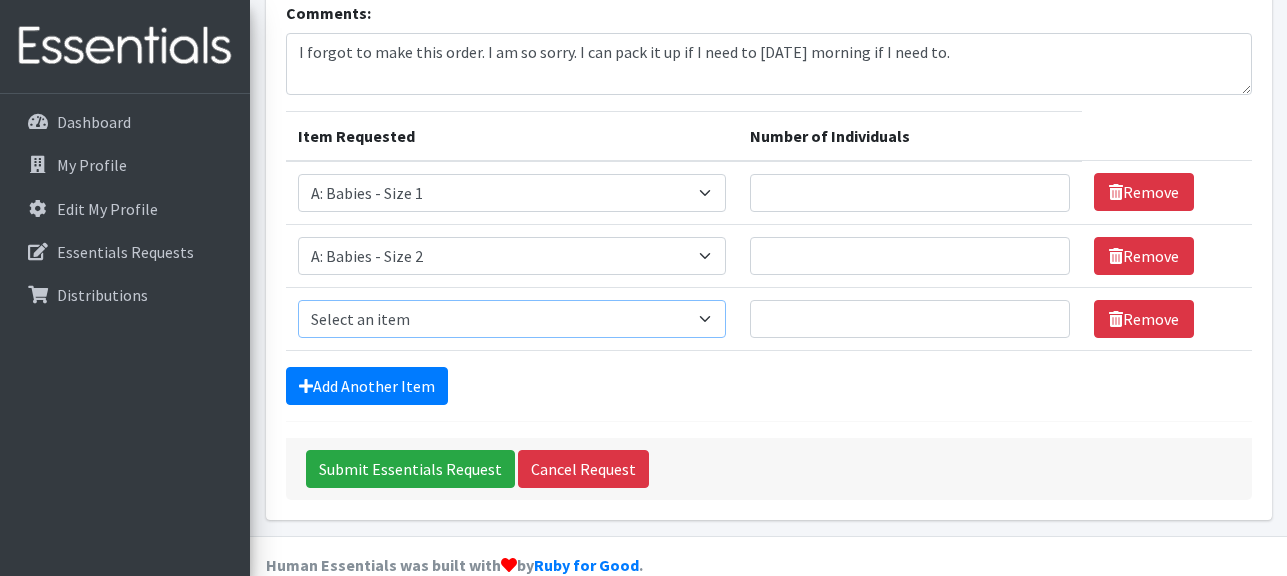 click on "Select an item
A: Babies - Size 0 (Preemie)
A: Babies - Size 01 (newborn)
A: Babies - Size 1
A: Babies - Size 2
A: Babies - Size 3
A: Babies - Size 4
A: Babies - Size 5
A: Babies - Size 6
A: Babies - Size 7
B: Toddlers - Pull-Ups1 (Medium - 2T-3T)
B: Toddlers - Pull-Ups2 (Large -3T-4T)
B: Toddlers - Pull-Ups3 (XL - 4T-5T)
C: Youth - Overnights1 - S/M (38-65 lbs)
C: Youth - Overnights2 - L/XL ( 65-140 lbs)
E: Swimmers1 - S (16-26 lbs)
E: Swimmers2 - M (24-34 lbs)
E: Swimmers3 - L (32+ lbs)" at bounding box center (512, 319) 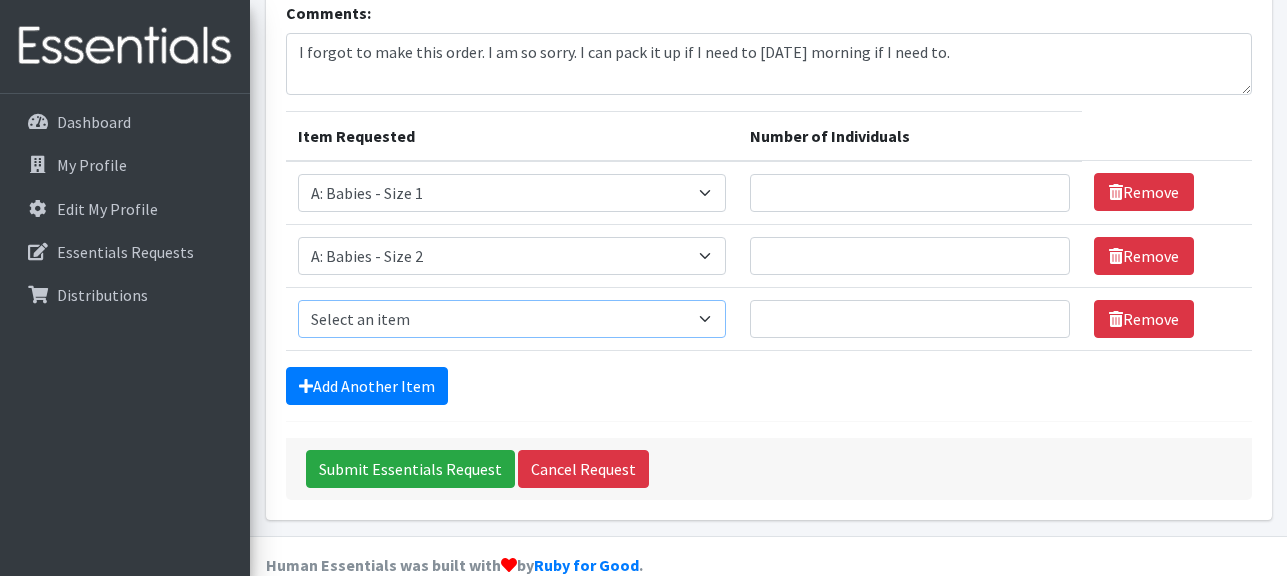 select on "5613" 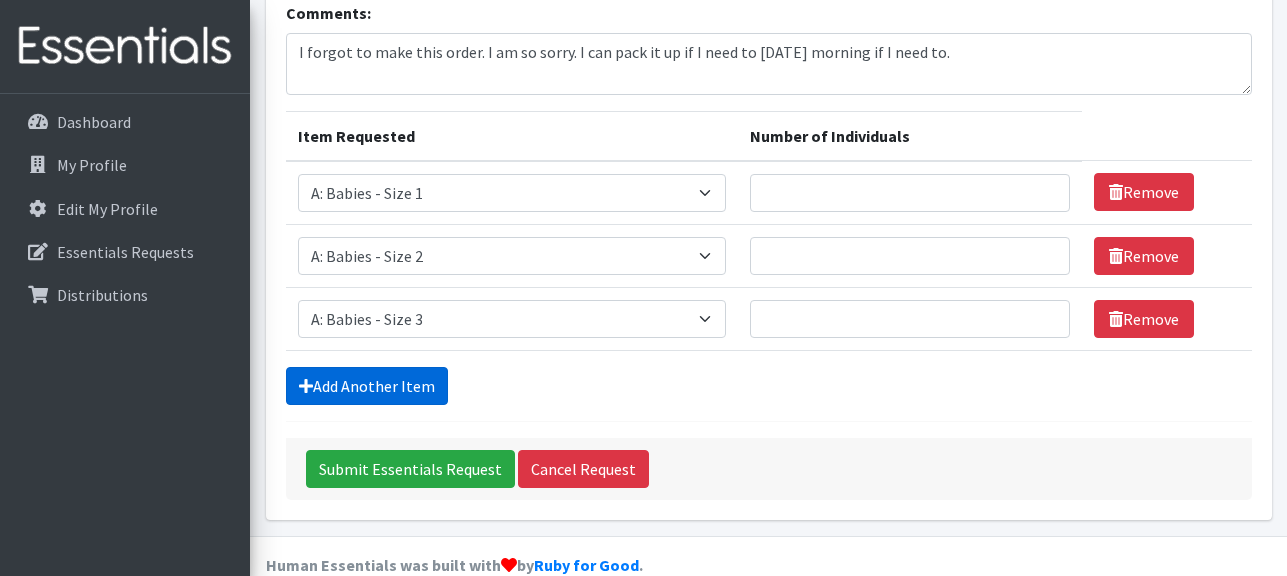 click on "Add Another Item" at bounding box center [367, 386] 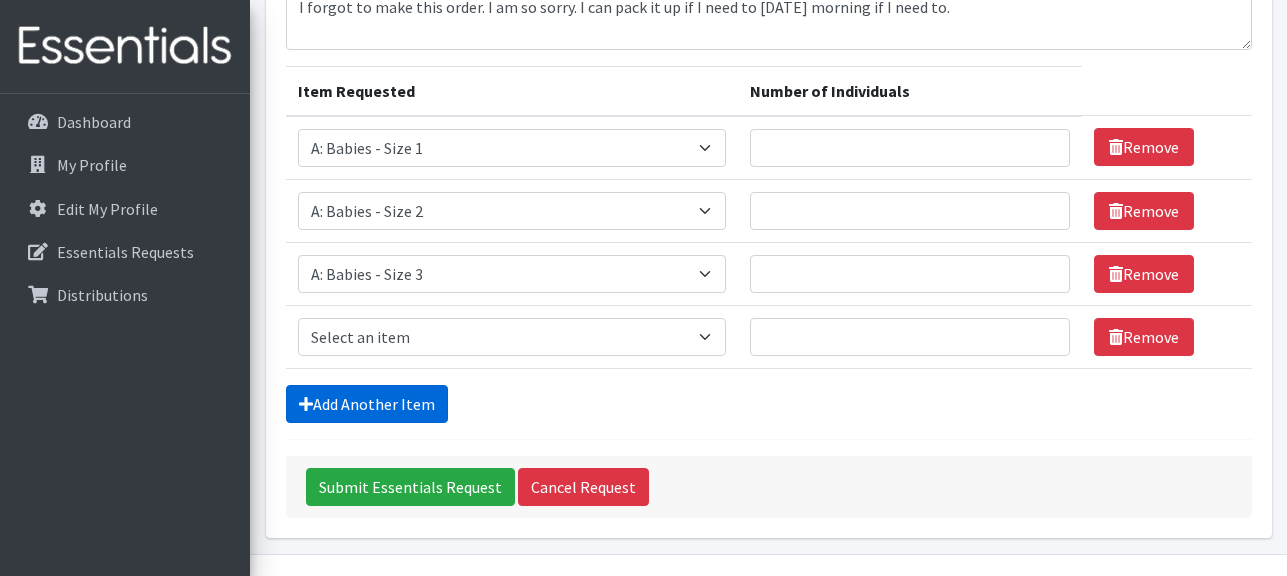 scroll, scrollTop: 281, scrollLeft: 0, axis: vertical 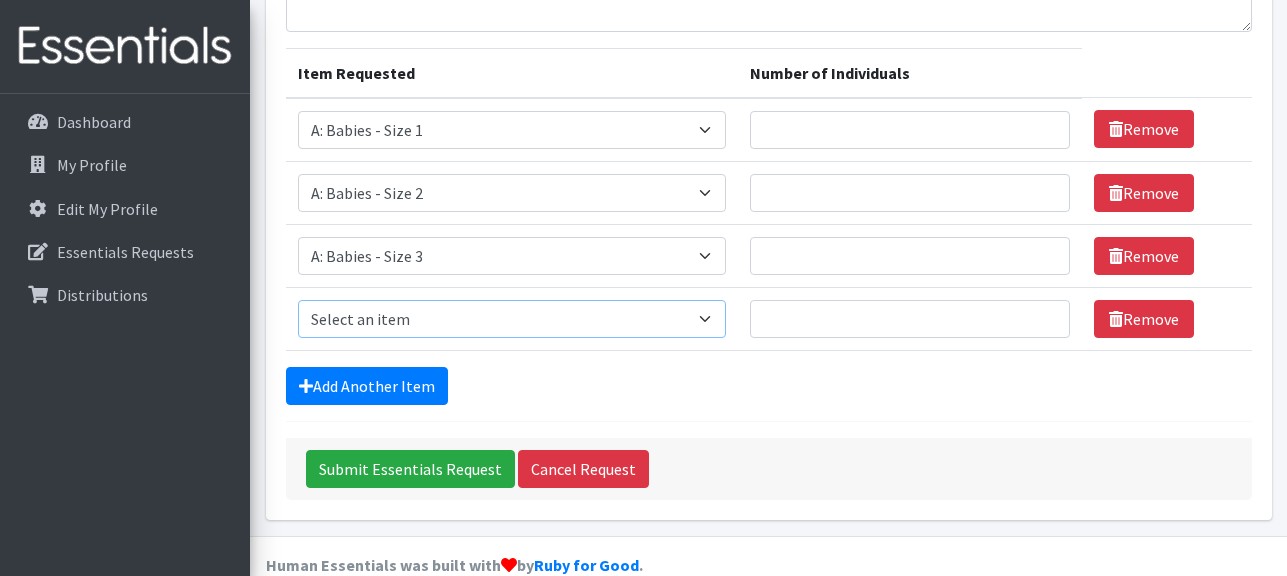 click on "Select an item
A: Babies - Size 0 (Preemie)
A: Babies - Size 01 (newborn)
A: Babies - Size 1
A: Babies - Size 2
A: Babies - Size 3
A: Babies - Size 4
A: Babies - Size 5
A: Babies - Size 6
A: Babies - Size 7
B: Toddlers - Pull-Ups1 (Medium - 2T-3T)
B: Toddlers - Pull-Ups2 (Large -3T-4T)
B: Toddlers - Pull-Ups3 (XL - 4T-5T)
C: Youth - Overnights1 - S/M (38-65 lbs)
C: Youth - Overnights2 - L/XL ( 65-140 lbs)
E: Swimmers1 - S (16-26 lbs)
E: Swimmers2 - M (24-34 lbs)
E: Swimmers3 - L (32+ lbs)" at bounding box center (512, 319) 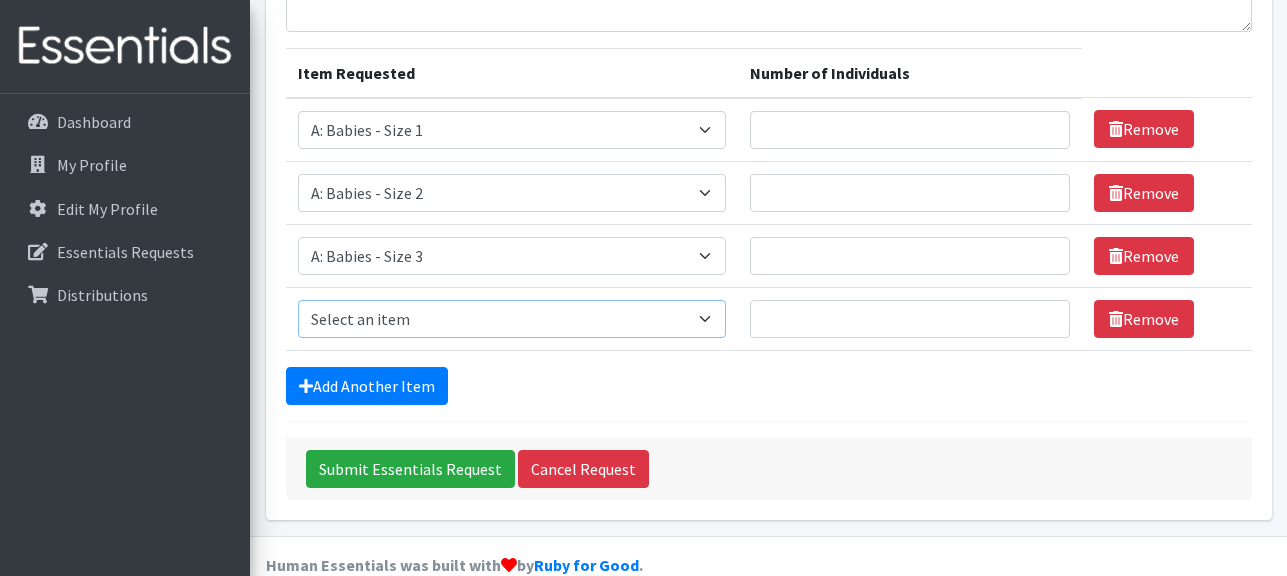select on "5614" 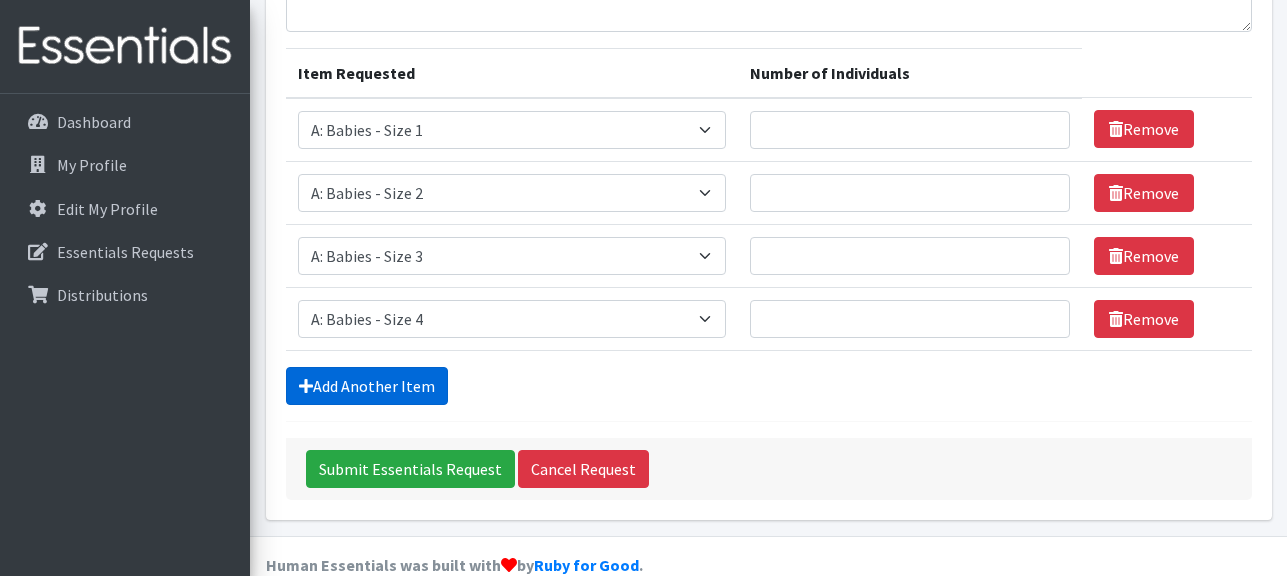 click on "Add Another Item" at bounding box center [367, 386] 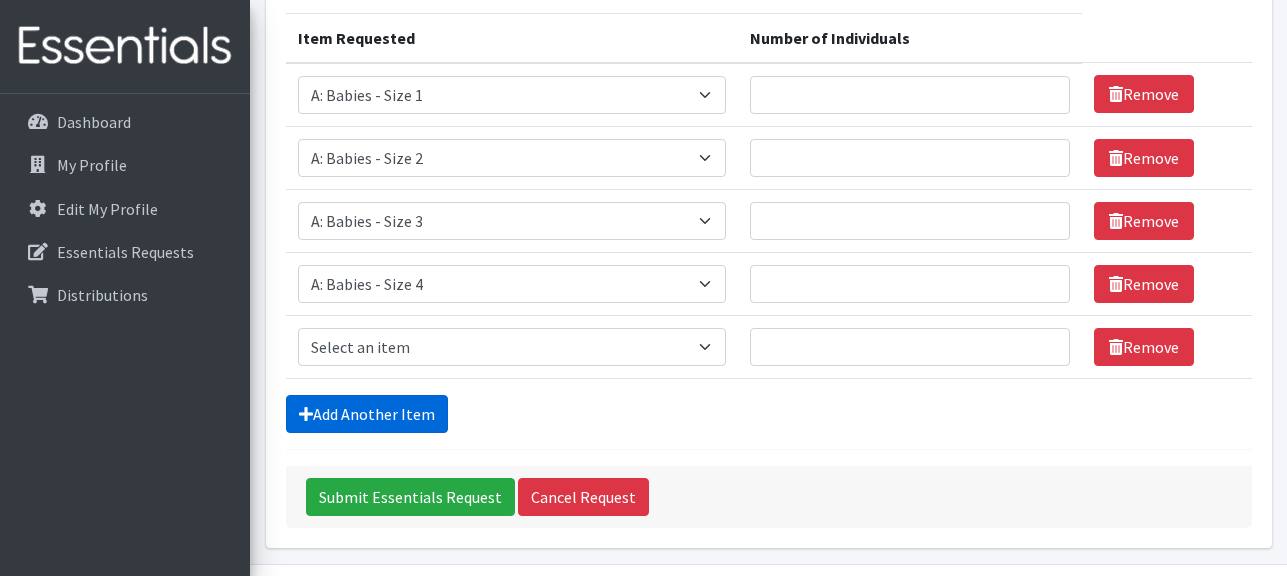 scroll, scrollTop: 344, scrollLeft: 0, axis: vertical 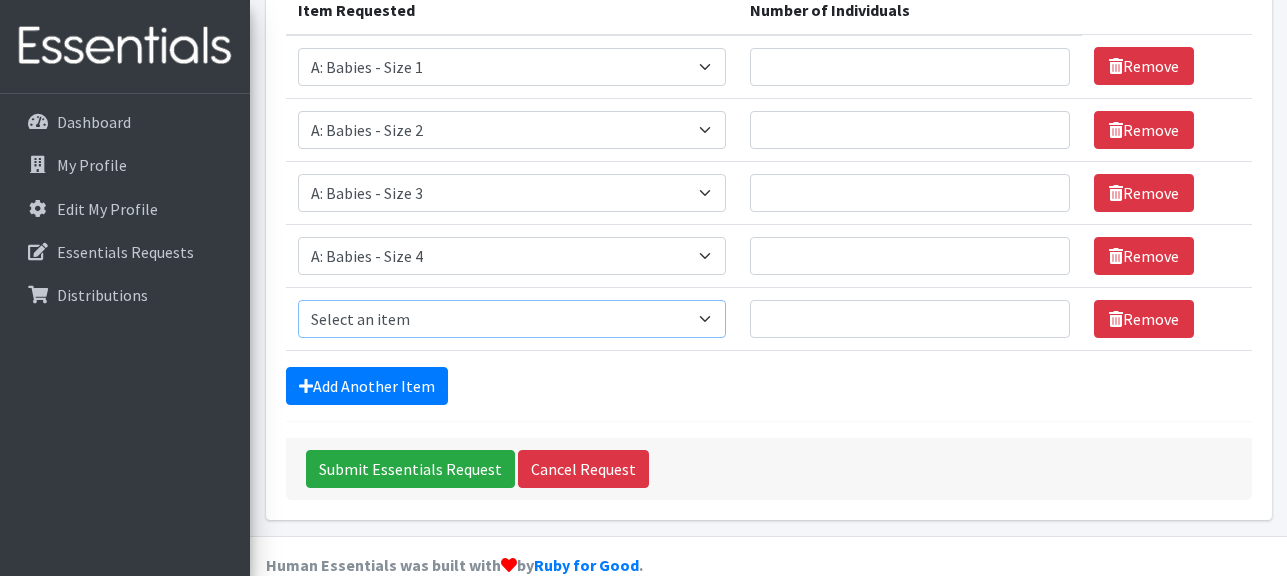 click on "Select an item
A: Babies - Size 0 (Preemie)
A: Babies - Size 01 (newborn)
A: Babies - Size 1
A: Babies - Size 2
A: Babies - Size 3
A: Babies - Size 4
A: Babies - Size 5
A: Babies - Size 6
A: Babies - Size 7
B: Toddlers - Pull-Ups1 (Medium - 2T-3T)
B: Toddlers - Pull-Ups2 (Large -3T-4T)
B: Toddlers - Pull-Ups3 (XL - 4T-5T)
C: Youth - Overnights1 - S/M (38-65 lbs)
C: Youth - Overnights2 - L/XL ( 65-140 lbs)
E: Swimmers1 - S (16-26 lbs)
E: Swimmers2 - M (24-34 lbs)
E: Swimmers3 - L (32+ lbs)" at bounding box center [512, 319] 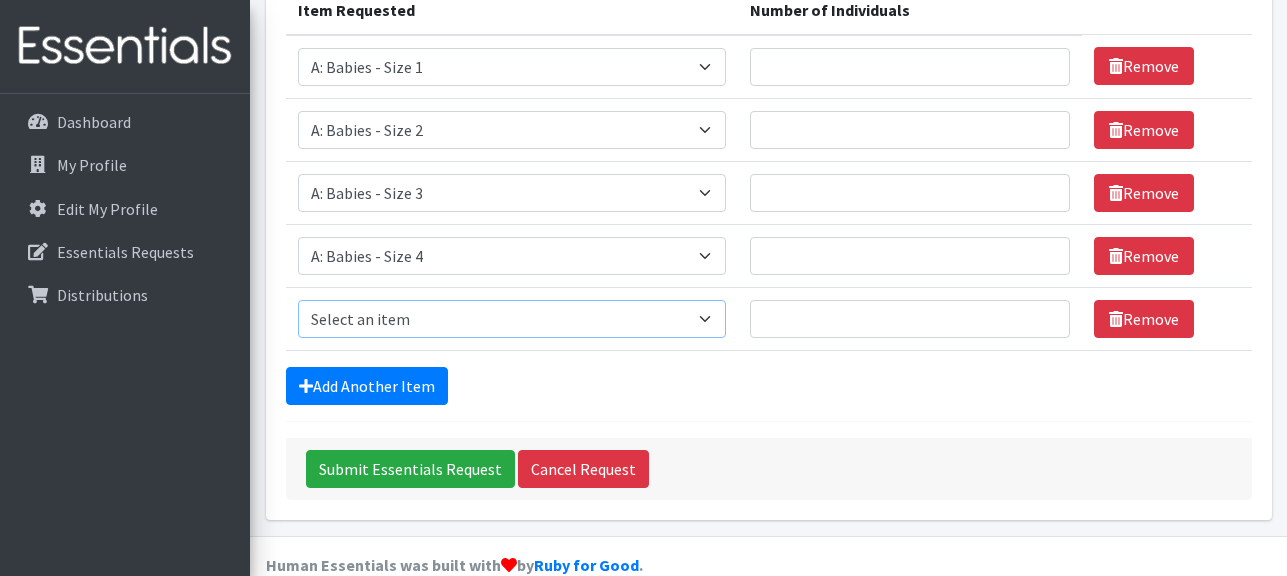 select on "5616" 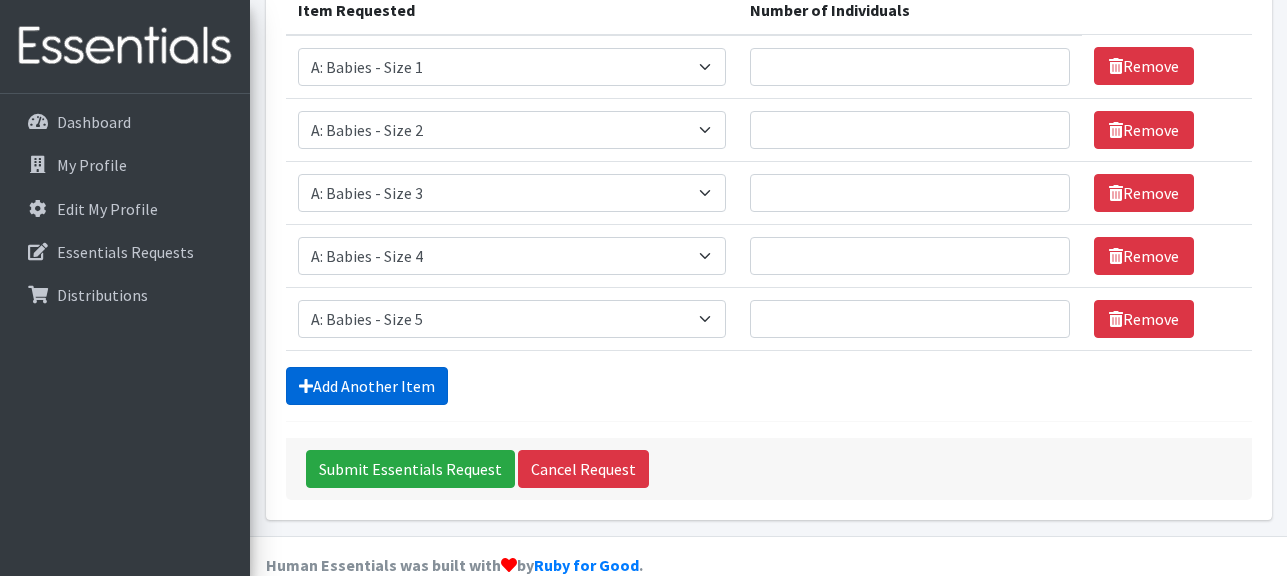 click on "Add Another Item" at bounding box center (367, 386) 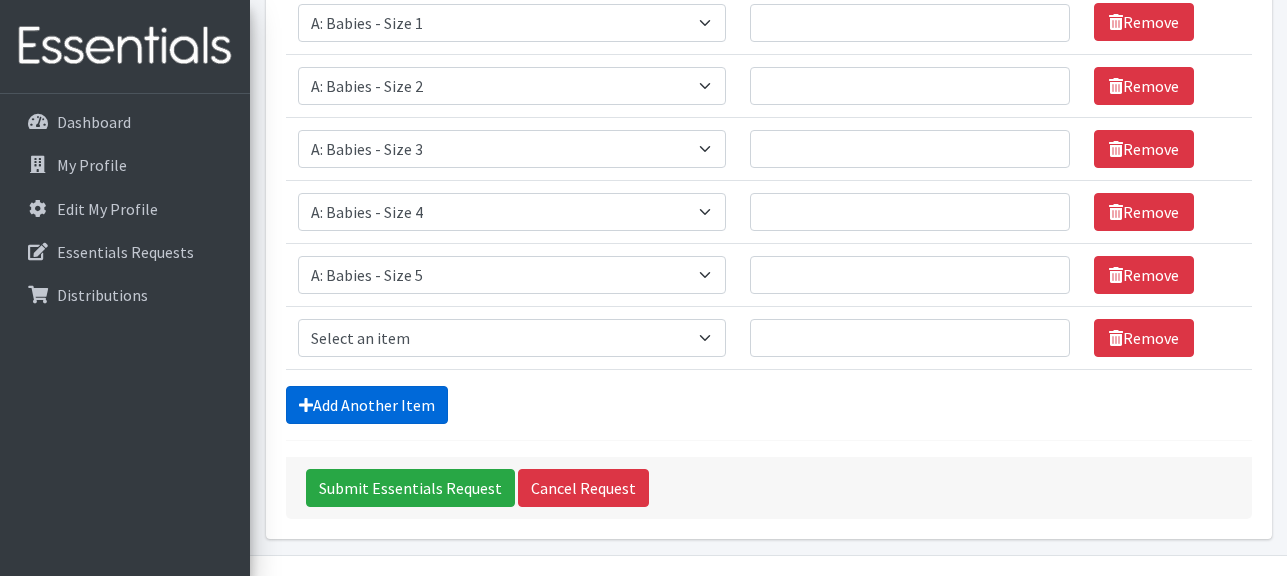 scroll, scrollTop: 407, scrollLeft: 0, axis: vertical 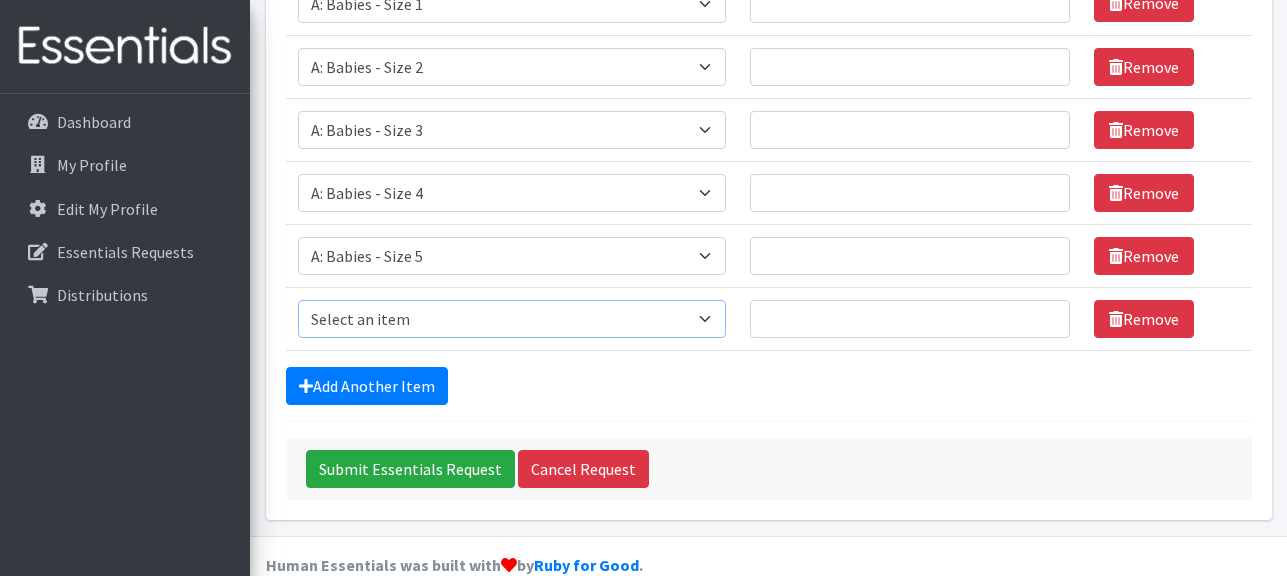click on "Select an item
A: Babies - Size 0 (Preemie)
A: Babies - Size 01 (newborn)
A: Babies - Size 1
A: Babies - Size 2
A: Babies - Size 3
A: Babies - Size 4
A: Babies - Size 5
A: Babies - Size 6
A: Babies - Size 7
B: Toddlers - Pull-Ups1 (Medium - 2T-3T)
B: Toddlers - Pull-Ups2 (Large -3T-4T)
B: Toddlers - Pull-Ups3 (XL - 4T-5T)
C: Youth - Overnights1 - S/M (38-65 lbs)
C: Youth - Overnights2 - L/XL ( 65-140 lbs)
E: Swimmers1 - S (16-26 lbs)
E: Swimmers2 - M (24-34 lbs)
E: Swimmers3 - L (32+ lbs)" at bounding box center (512, 319) 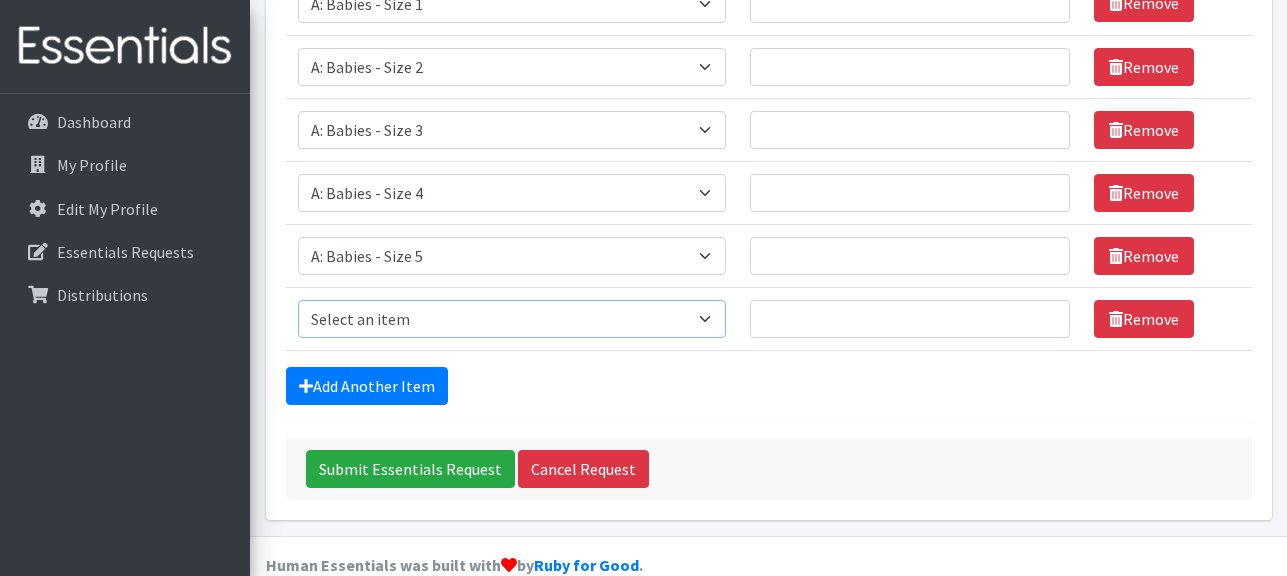 select on "5617" 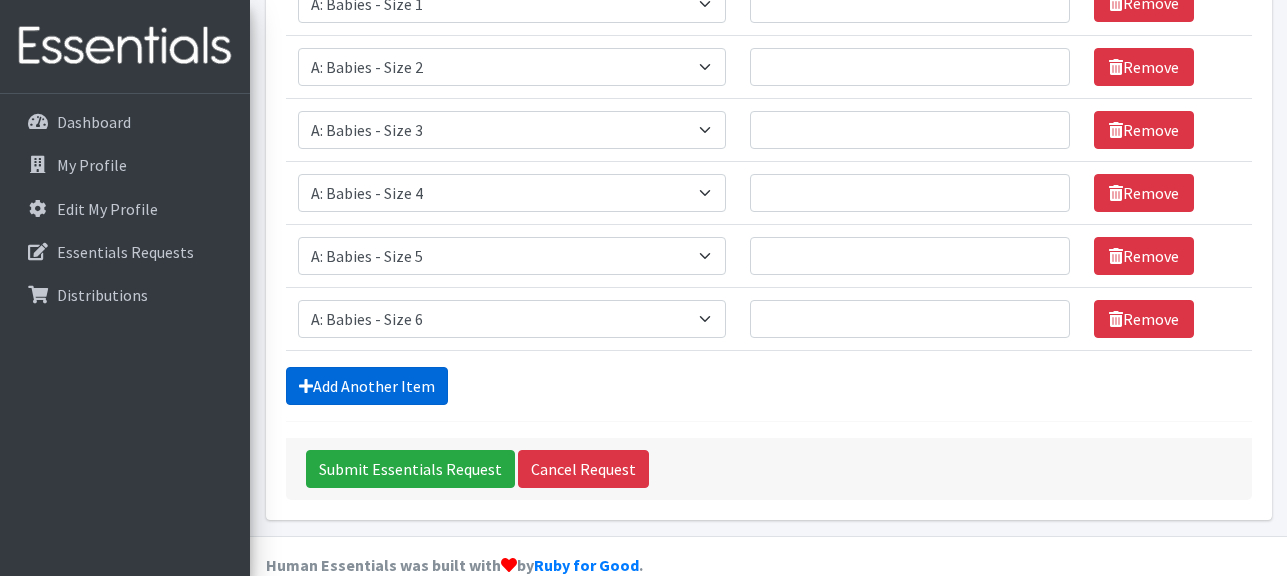 click on "Add Another Item" at bounding box center (367, 386) 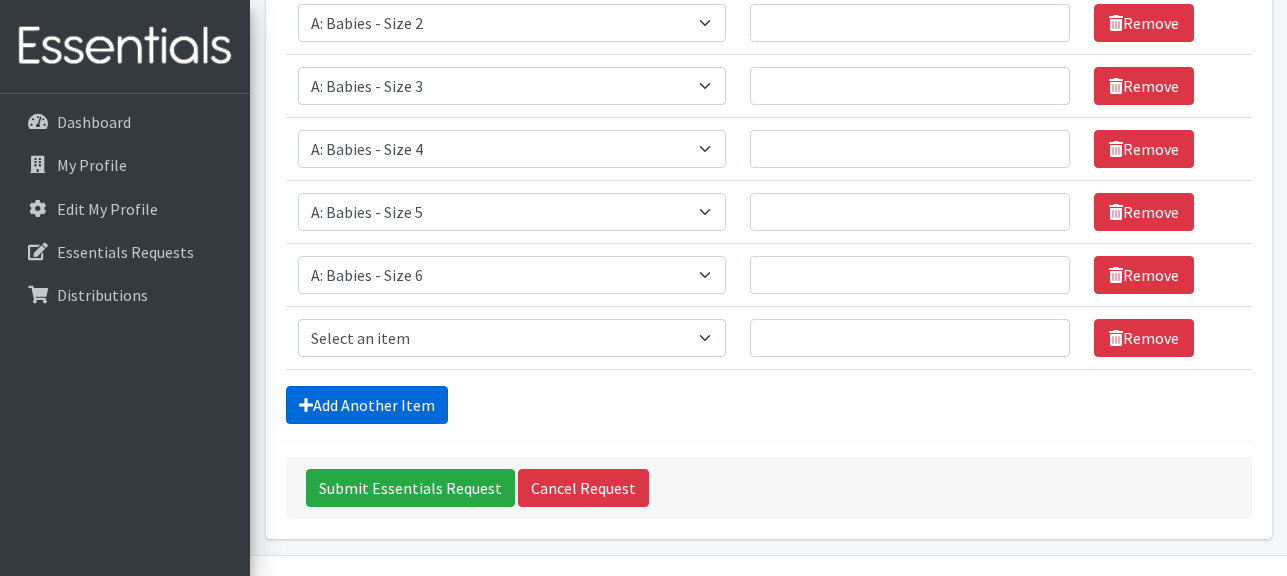 scroll, scrollTop: 470, scrollLeft: 0, axis: vertical 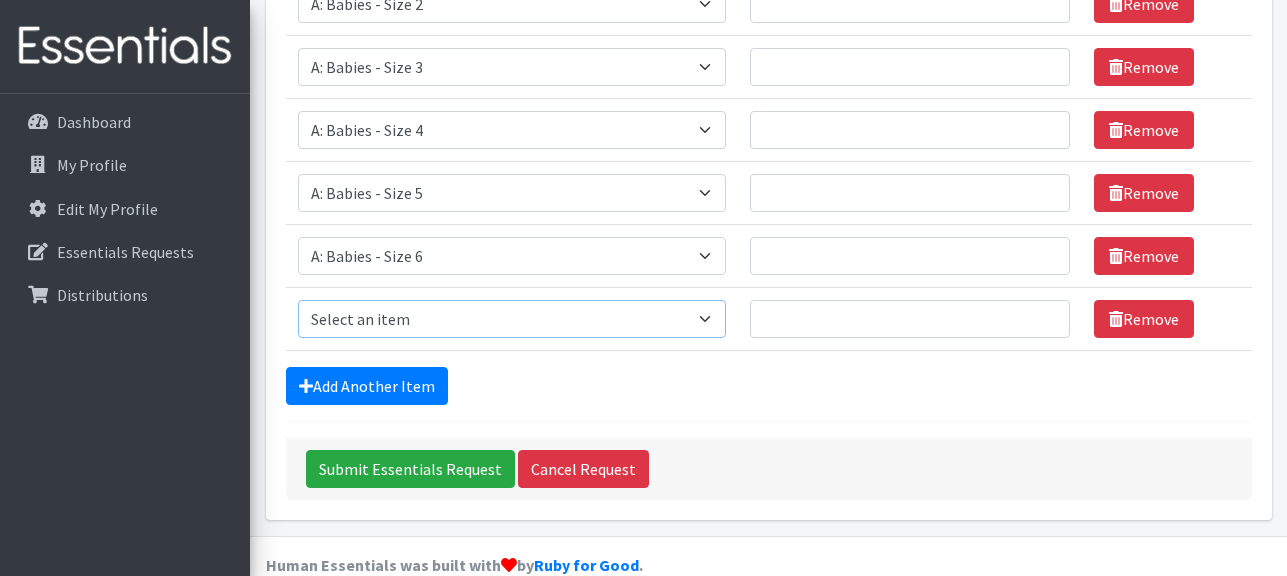 click on "Select an item
A: Babies - Size 0 (Preemie)
A: Babies - Size 01 (newborn)
A: Babies - Size 1
A: Babies - Size 2
A: Babies - Size 3
A: Babies - Size 4
A: Babies - Size 5
A: Babies - Size 6
A: Babies - Size 7
B: Toddlers - Pull-Ups1 (Medium - 2T-3T)
B: Toddlers - Pull-Ups2 (Large -3T-4T)
B: Toddlers - Pull-Ups3 (XL - 4T-5T)
C: Youth - Overnights1 - S/M (38-65 lbs)
C: Youth - Overnights2 - L/XL ( 65-140 lbs)
E: Swimmers1 - S (16-26 lbs)
E: Swimmers2 - M (24-34 lbs)
E: Swimmers3 - L (32+ lbs)" at bounding box center [512, 319] 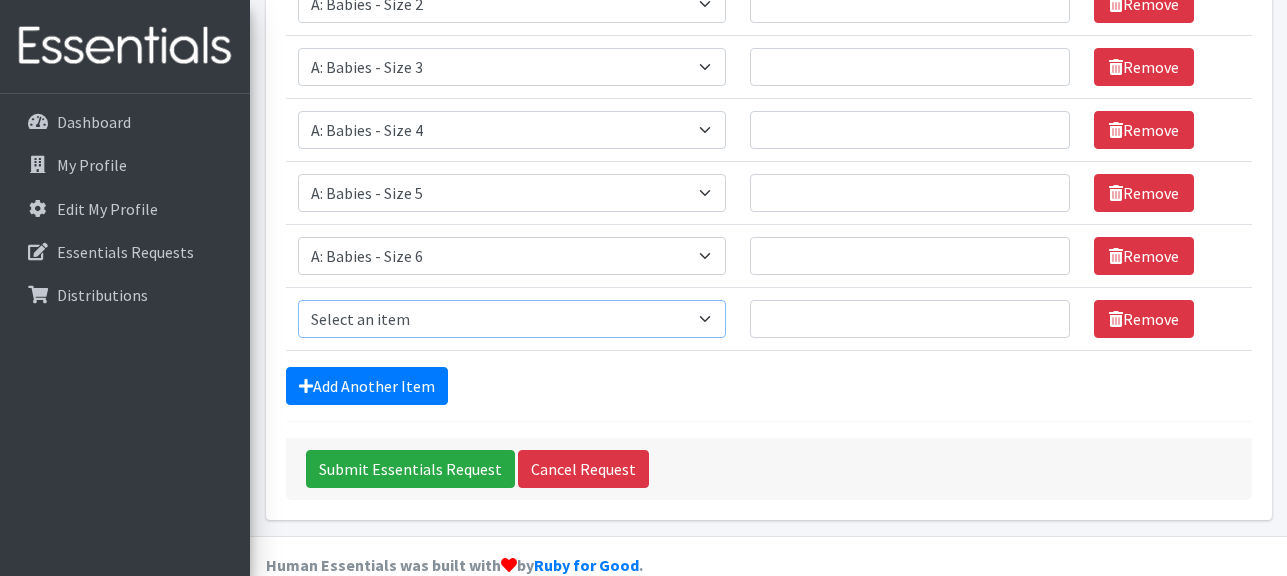 select on "8888" 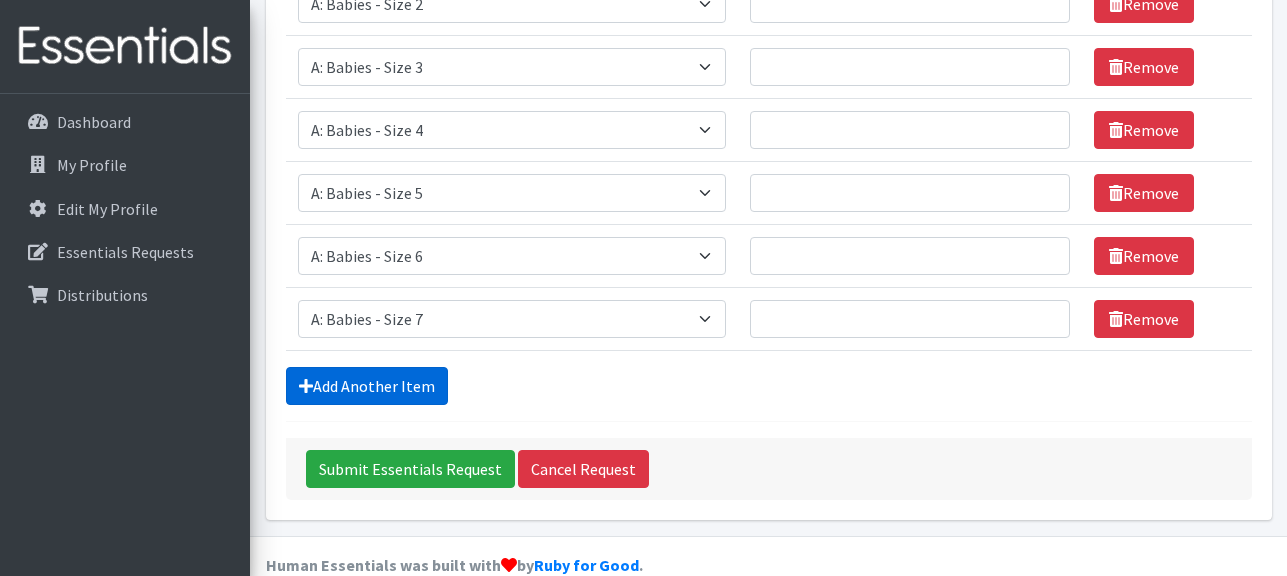 click on "Add Another Item" at bounding box center [367, 386] 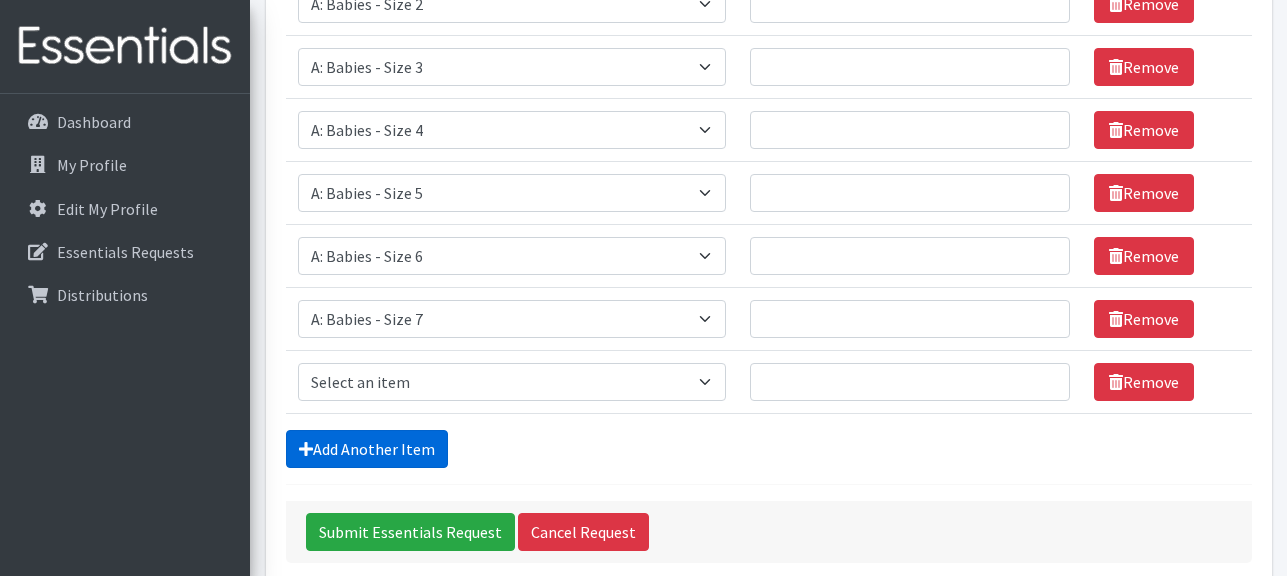 scroll, scrollTop: 533, scrollLeft: 0, axis: vertical 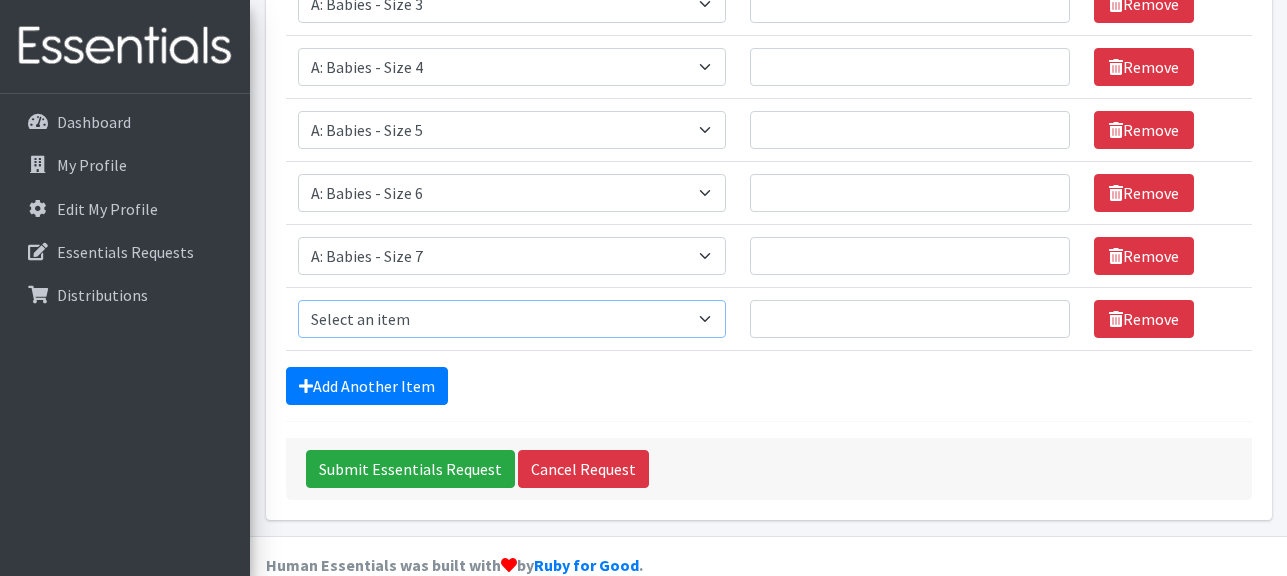 click on "Select an item
A: Babies - Size 0 (Preemie)
A: Babies - Size 01 (newborn)
A: Babies - Size 1
A: Babies - Size 2
A: Babies - Size 3
A: Babies - Size 4
A: Babies - Size 5
A: Babies - Size 6
A: Babies - Size 7
B: Toddlers - Pull-Ups1 (Medium - 2T-3T)
B: Toddlers - Pull-Ups2 (Large -3T-4T)
B: Toddlers - Pull-Ups3 (XL - 4T-5T)
C: Youth - Overnights1 - S/M (38-65 lbs)
C: Youth - Overnights2 - L/XL ( 65-140 lbs)
E: Swimmers1 - S (16-26 lbs)
E: Swimmers2 - M (24-34 lbs)
E: Swimmers3 - L (32+ lbs)" at bounding box center [512, 319] 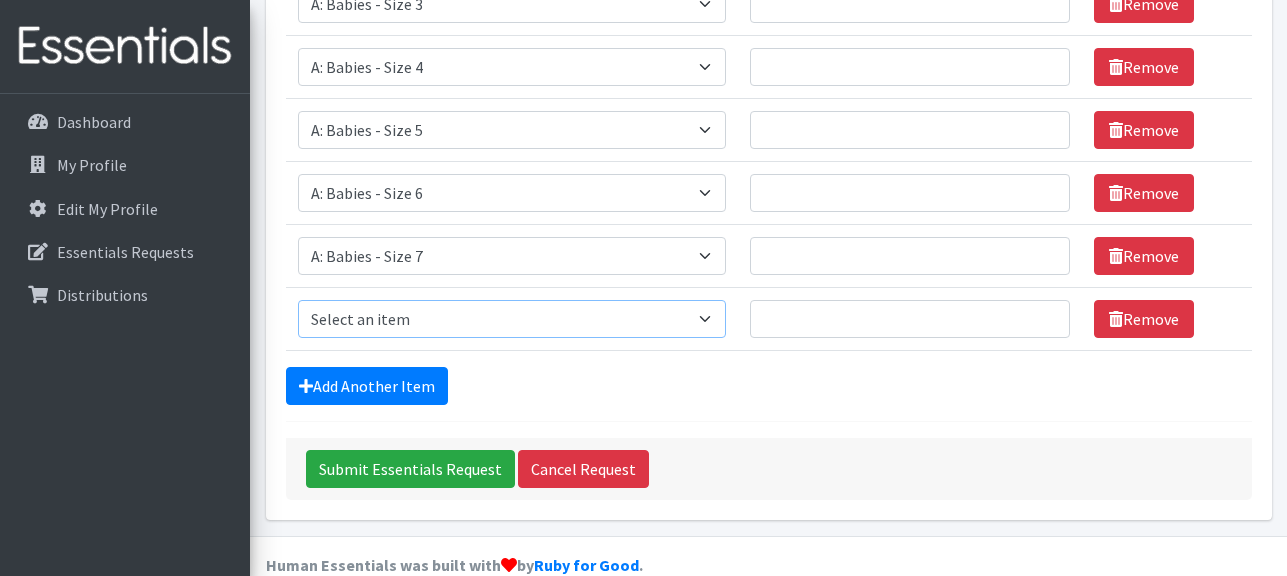 select on "5597" 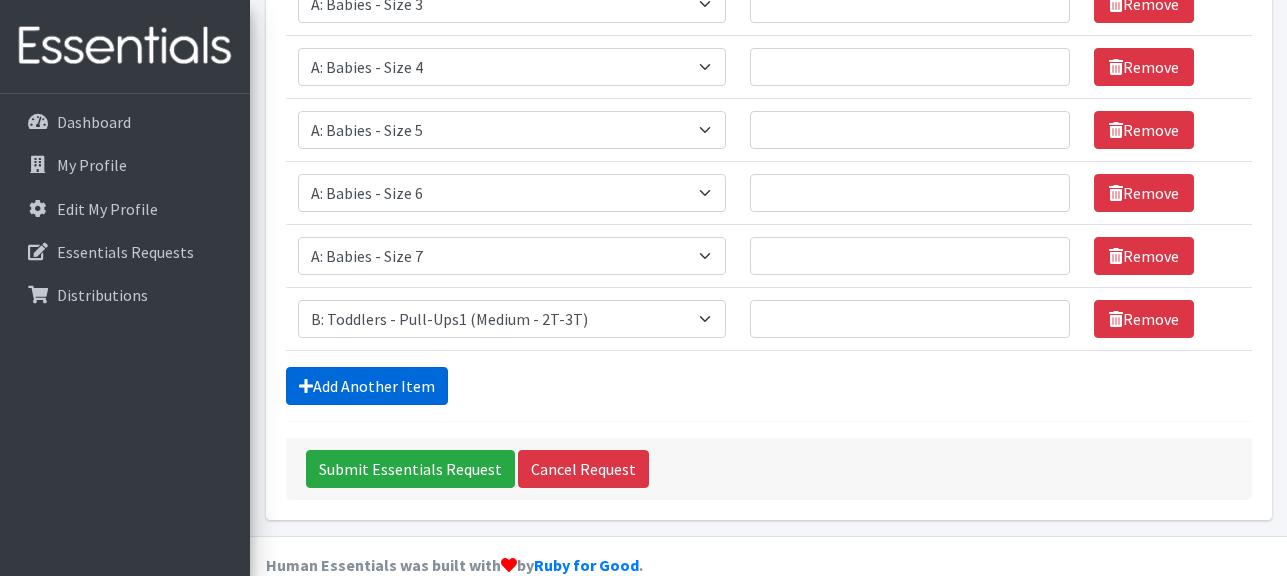 click on "Add Another Item" at bounding box center (367, 386) 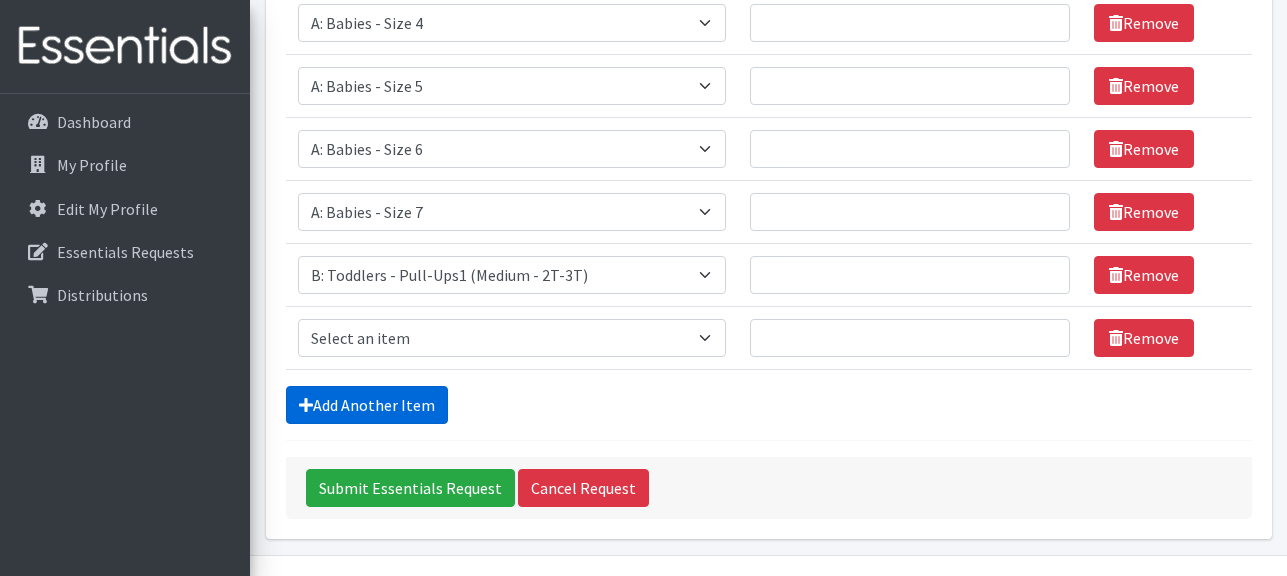 scroll, scrollTop: 596, scrollLeft: 0, axis: vertical 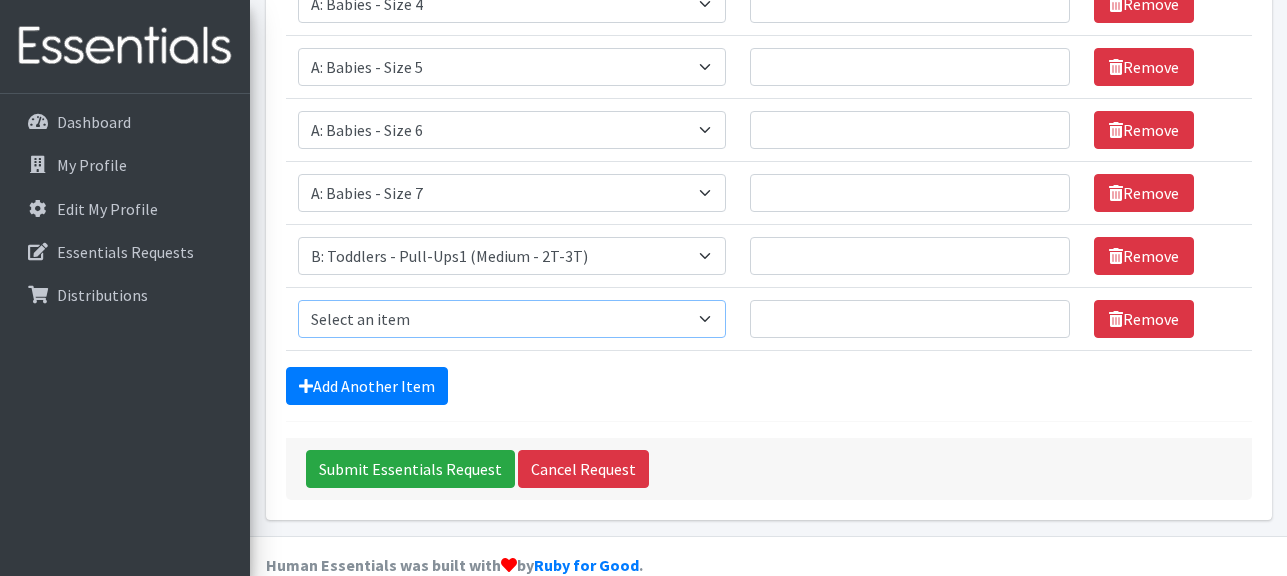 click on "Select an item
A: Babies - Size 0 (Preemie)
A: Babies - Size 01 (newborn)
A: Babies - Size 1
A: Babies - Size 2
A: Babies - Size 3
A: Babies - Size 4
A: Babies - Size 5
A: Babies - Size 6
A: Babies - Size 7
B: Toddlers - Pull-Ups1 (Medium - 2T-3T)
B: Toddlers - Pull-Ups2 (Large -3T-4T)
B: Toddlers - Pull-Ups3 (XL - 4T-5T)
C: Youth - Overnights1 - S/M (38-65 lbs)
C: Youth - Overnights2 - L/XL ( 65-140 lbs)
E: Swimmers1 - S (16-26 lbs)
E: Swimmers2 - M (24-34 lbs)
E: Swimmers3 - L (32+ lbs)" at bounding box center [512, 319] 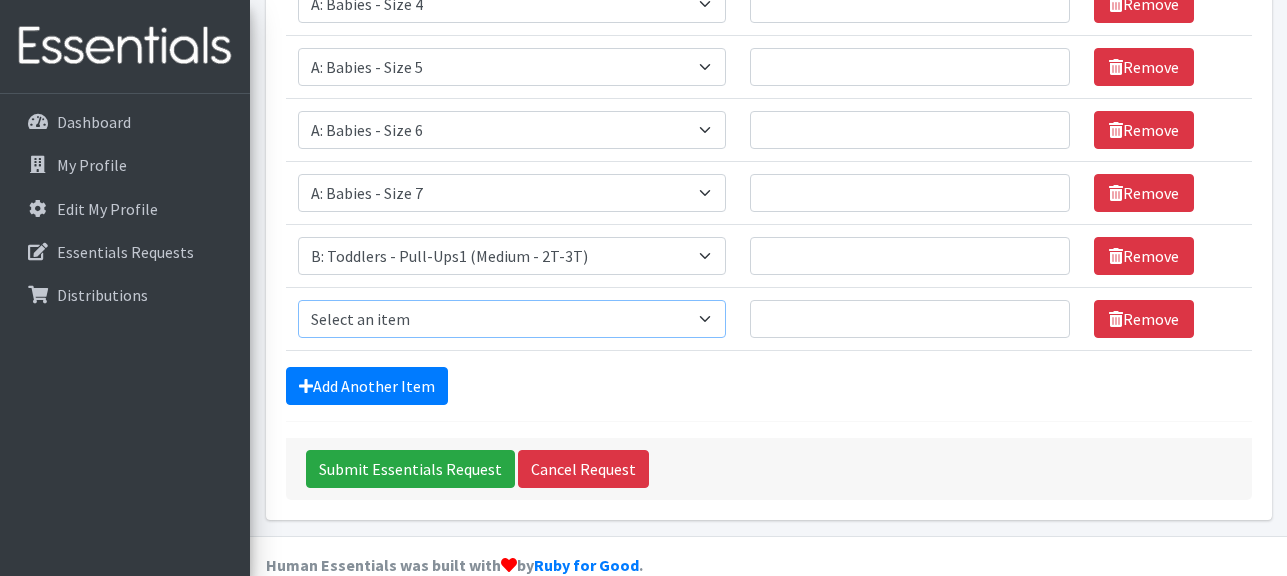 select on "5598" 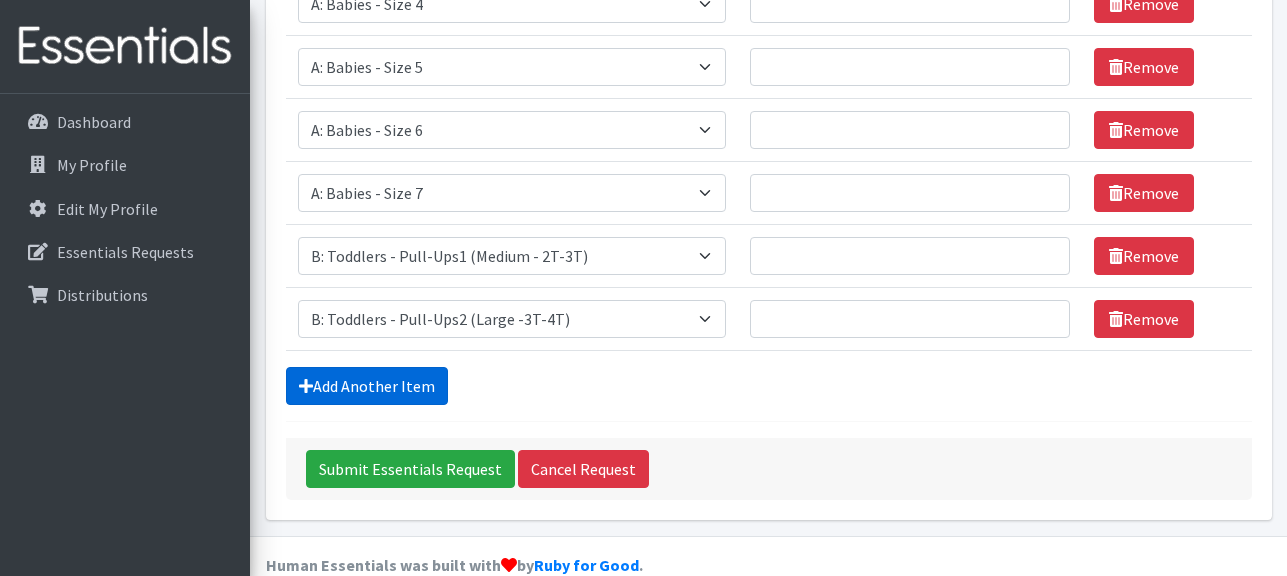 click on "Add Another Item" at bounding box center [367, 386] 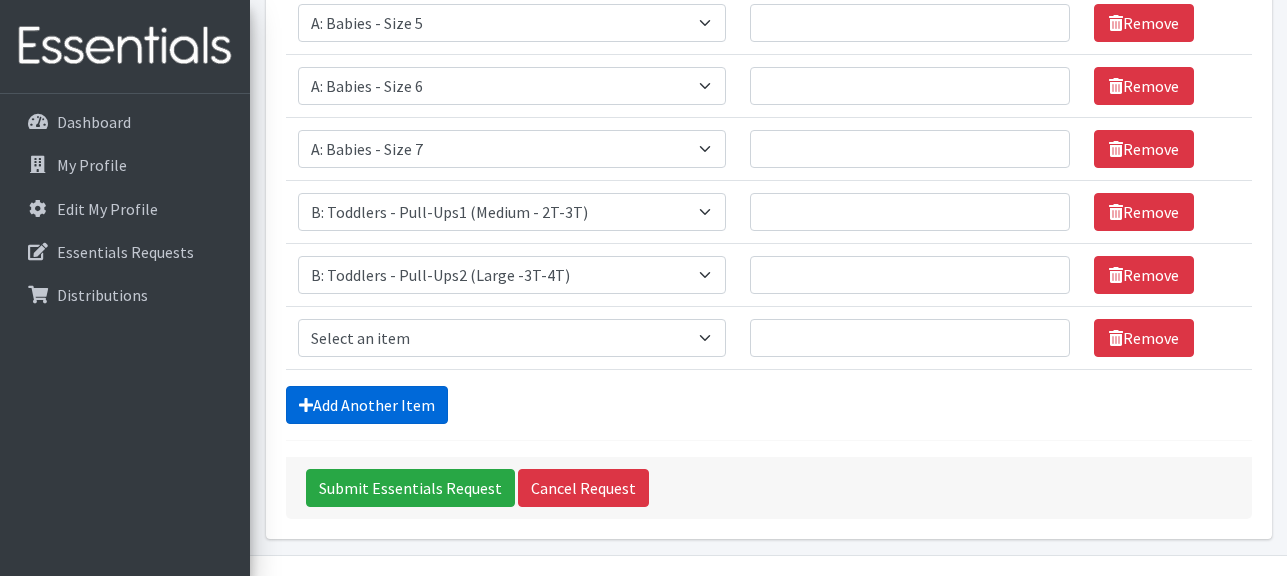 scroll, scrollTop: 659, scrollLeft: 0, axis: vertical 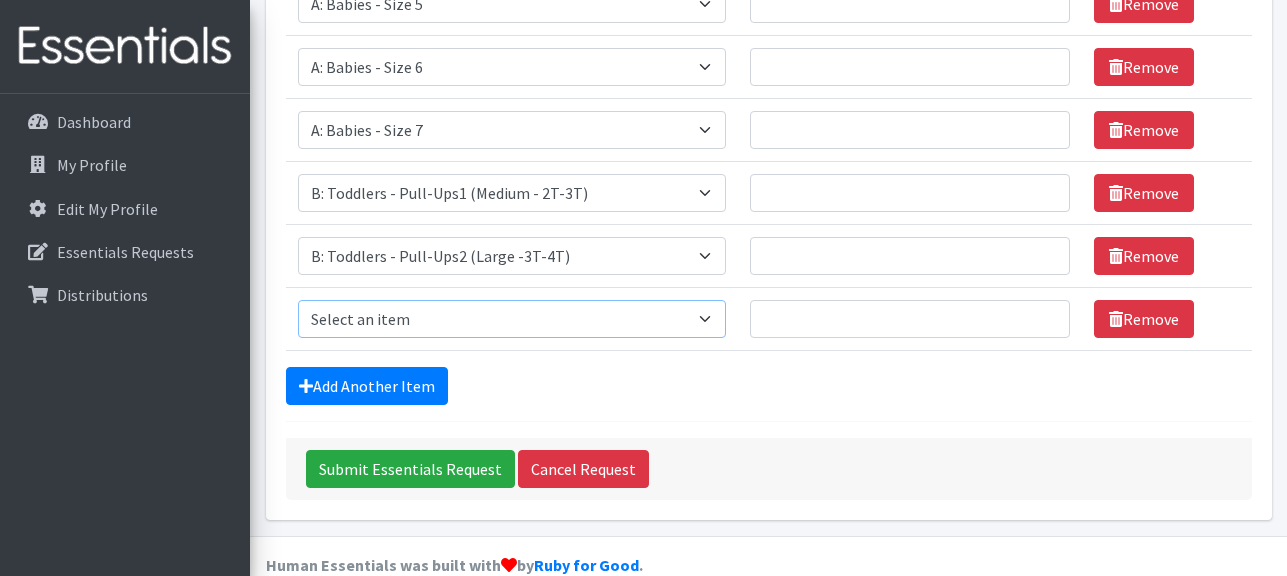 click on "Select an item
A: Babies - Size 0 (Preemie)
A: Babies - Size 01 (newborn)
A: Babies - Size 1
A: Babies - Size 2
A: Babies - Size 3
A: Babies - Size 4
A: Babies - Size 5
A: Babies - Size 6
A: Babies - Size 7
B: Toddlers - Pull-Ups1 (Medium - 2T-3T)
B: Toddlers - Pull-Ups2 (Large -3T-4T)
B: Toddlers - Pull-Ups3 (XL - 4T-5T)
C: Youth - Overnights1 - S/M (38-65 lbs)
C: Youth - Overnights2 - L/XL ( 65-140 lbs)
E: Swimmers1 - S (16-26 lbs)
E: Swimmers2 - M (24-34 lbs)
E: Swimmers3 - L (32+ lbs)" at bounding box center [512, 319] 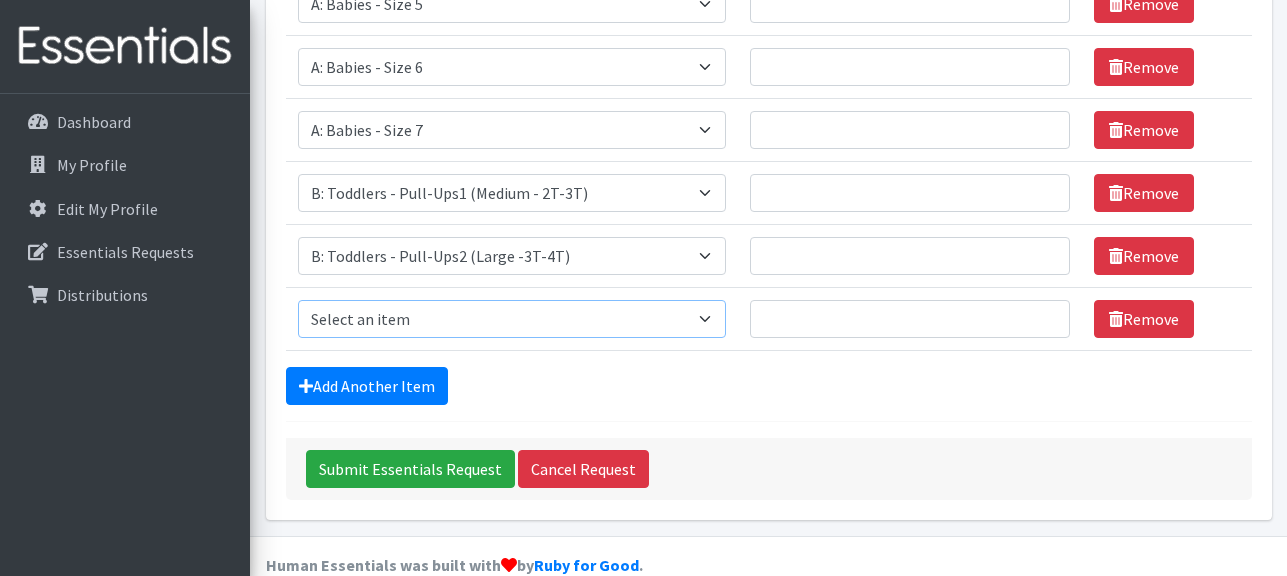 select on "5599" 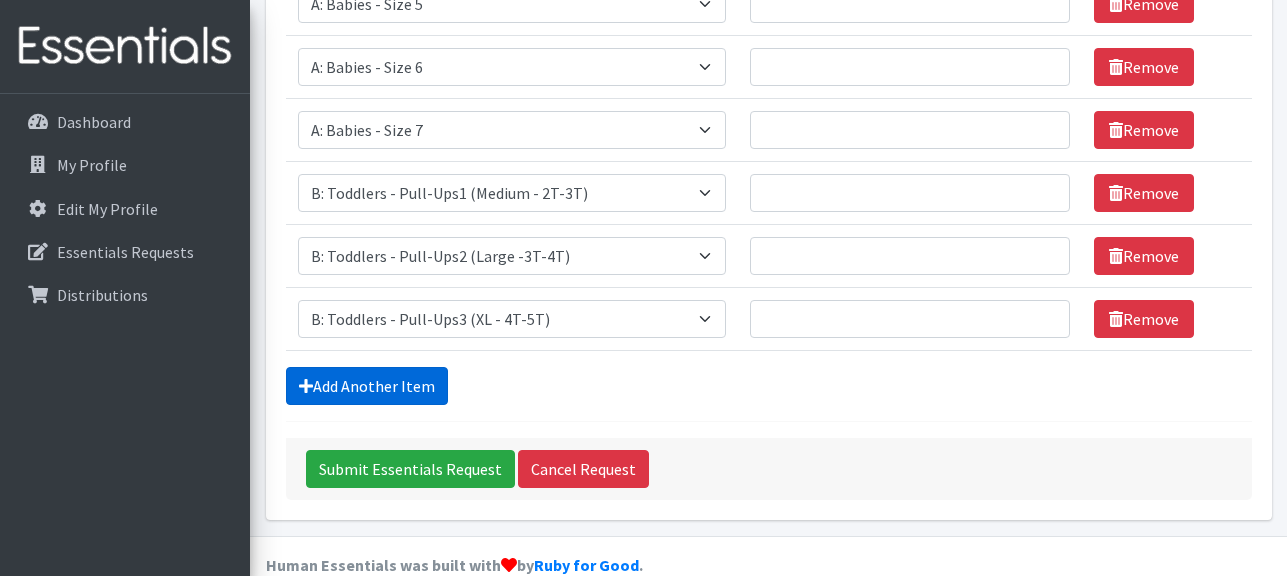 click on "Add Another Item" at bounding box center (367, 386) 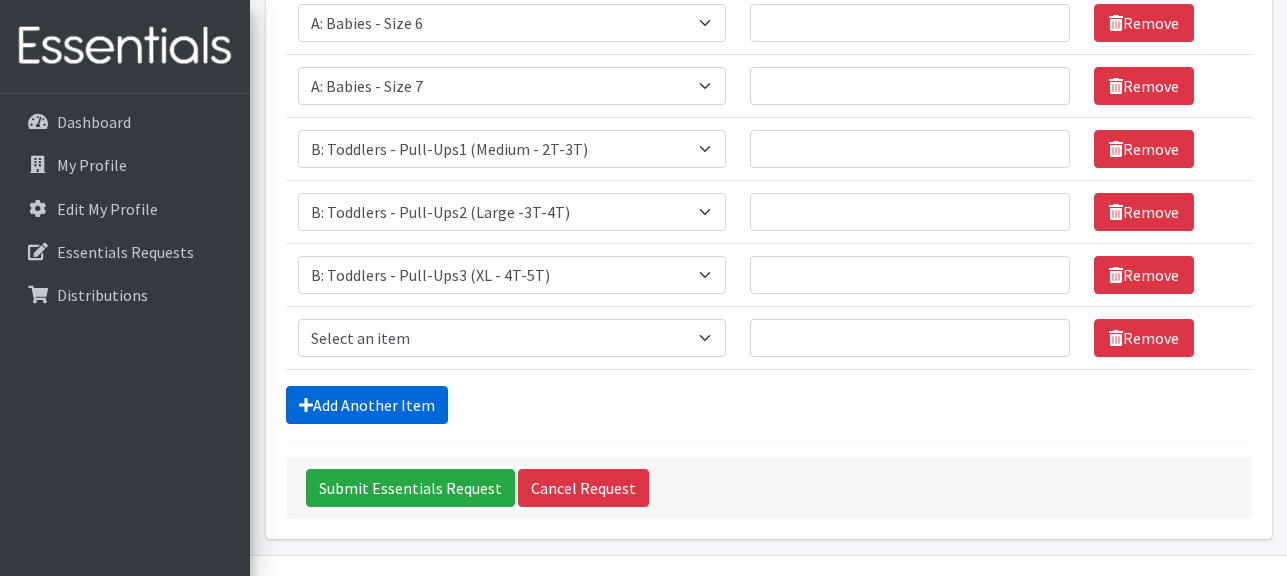 scroll, scrollTop: 722, scrollLeft: 0, axis: vertical 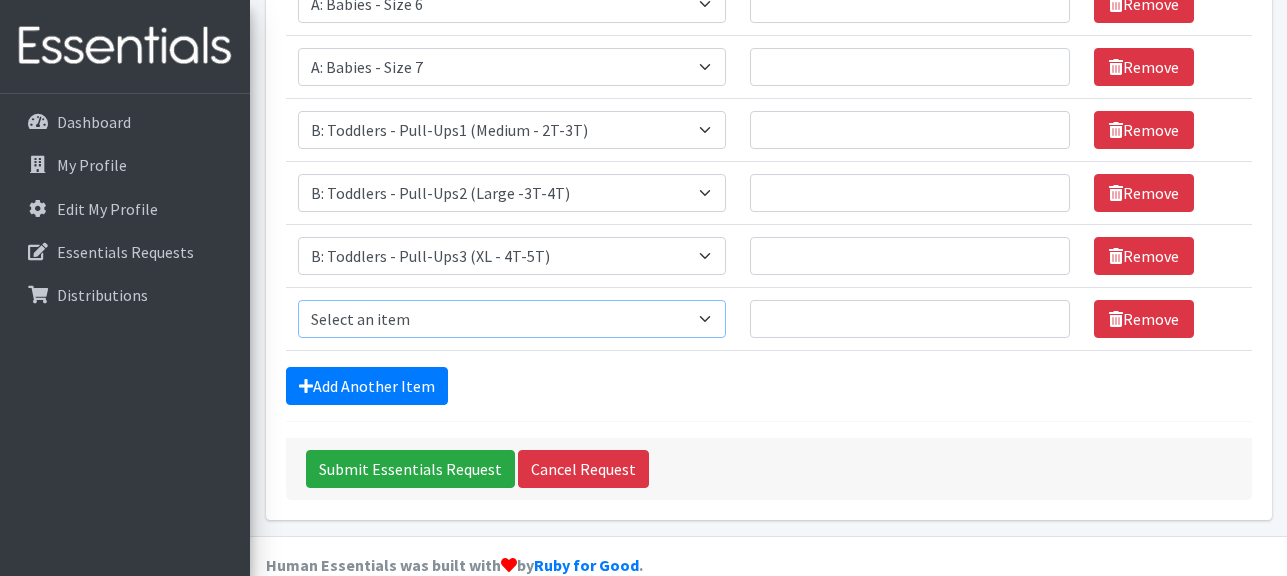 click on "Select an item
A: Babies - Size 0 (Preemie)
A: Babies - Size 01 (newborn)
A: Babies - Size 1
A: Babies - Size 2
A: Babies - Size 3
A: Babies - Size 4
A: Babies - Size 5
A: Babies - Size 6
A: Babies - Size 7
B: Toddlers - Pull-Ups1 (Medium - 2T-3T)
B: Toddlers - Pull-Ups2 (Large -3T-4T)
B: Toddlers - Pull-Ups3 (XL - 4T-5T)
C: Youth - Overnights1 - S/M (38-65 lbs)
C: Youth - Overnights2 - L/XL ( 65-140 lbs)
E: Swimmers1 - S (16-26 lbs)
E: Swimmers2 - M (24-34 lbs)
E: Swimmers3 - L (32+ lbs)" at bounding box center [512, 319] 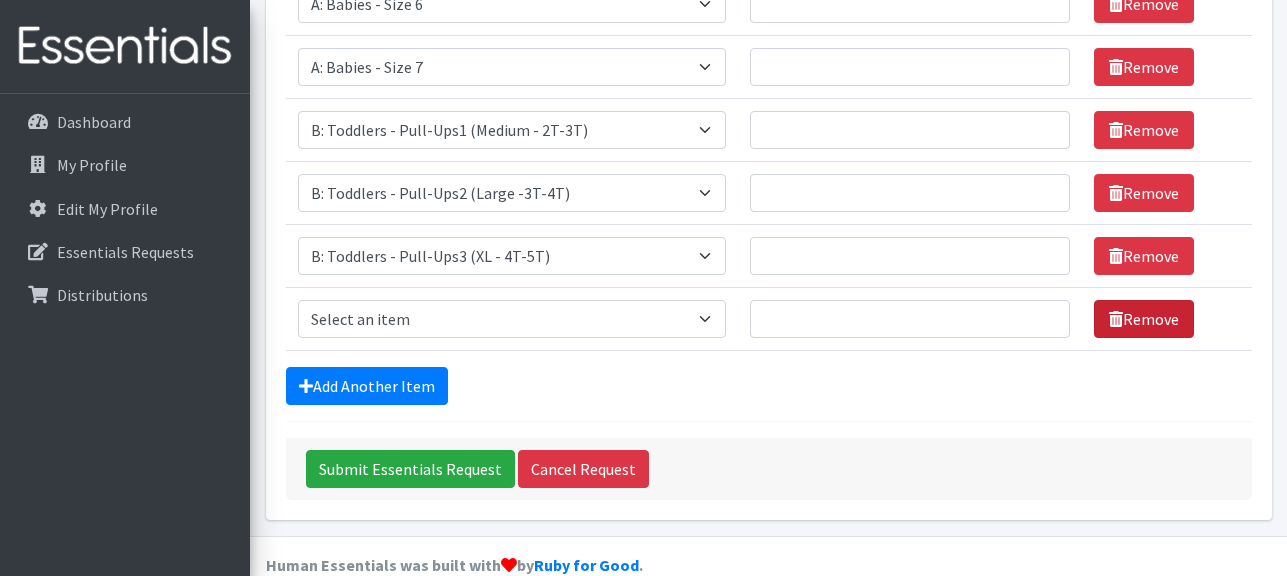 click on "Remove" at bounding box center (1144, 319) 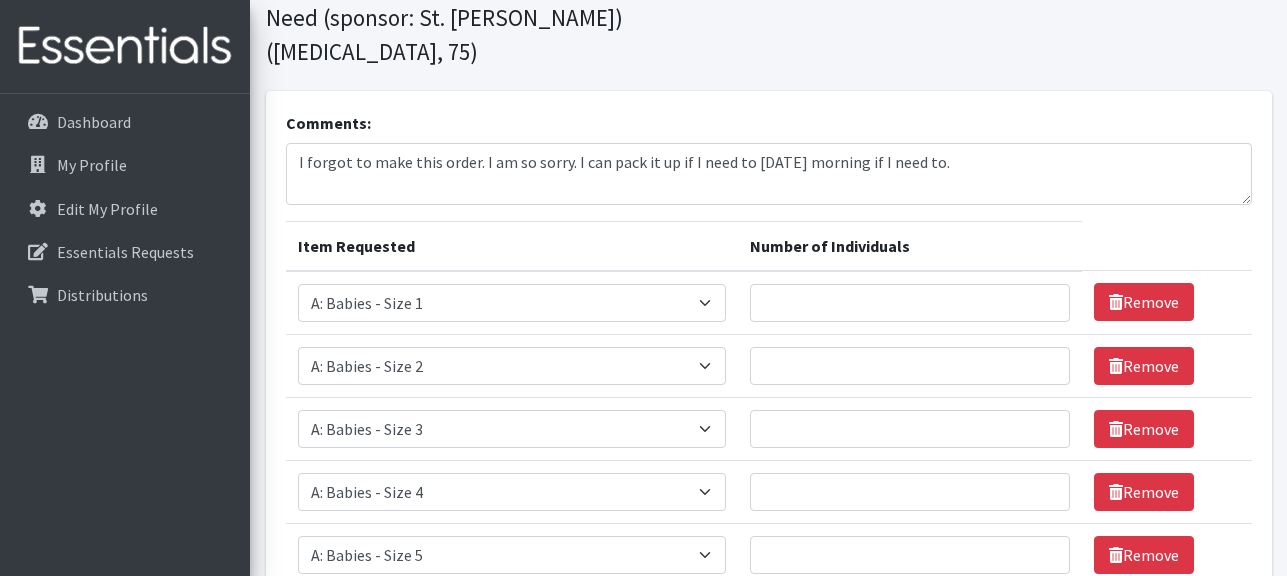 scroll, scrollTop: 0, scrollLeft: 0, axis: both 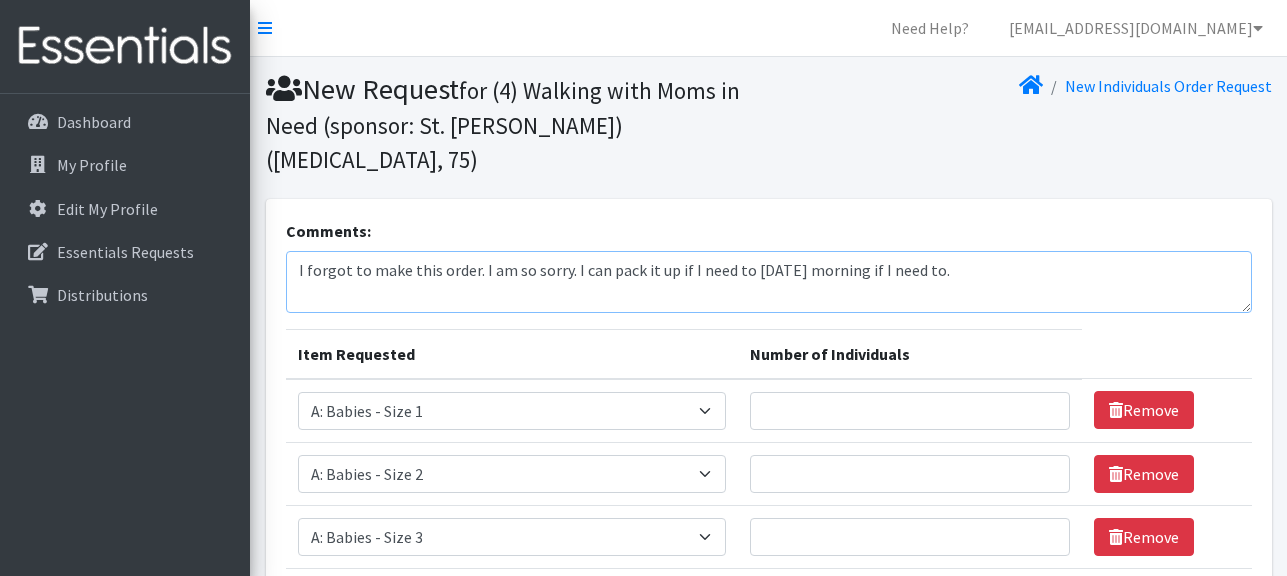 click on "I forgot to make this order. I am so sorry. I can pack it up if I need to Friday morning if I need to." at bounding box center [769, 282] 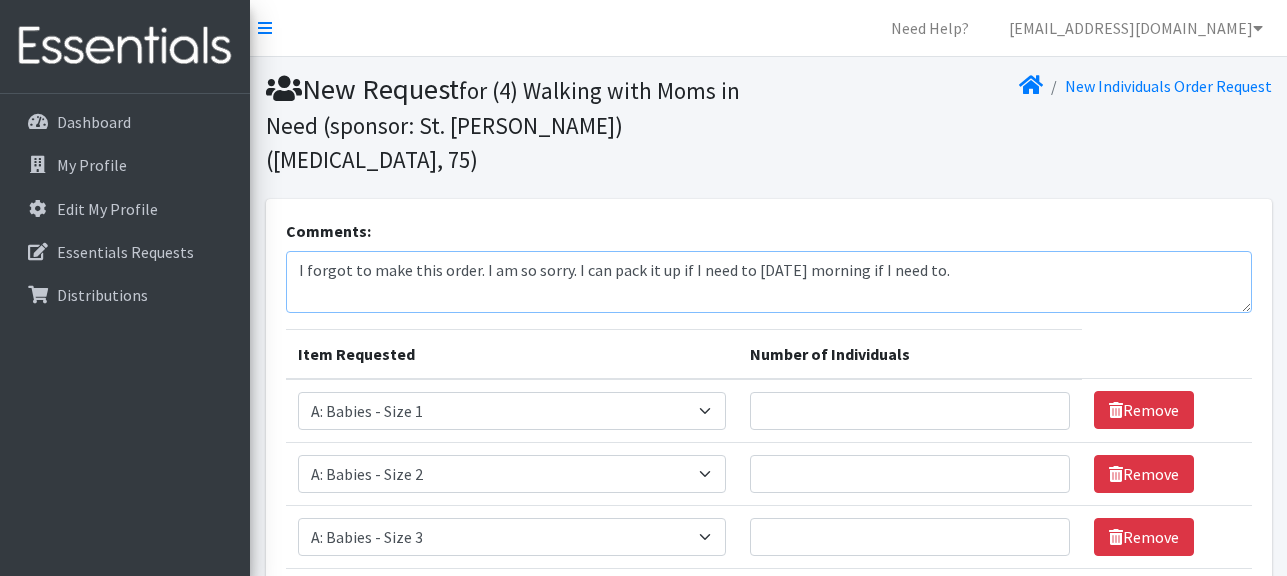 click on "I forgot to make this order. I am so sorry. I can pack it up if I need to Friday morning if I need to." at bounding box center (769, 282) 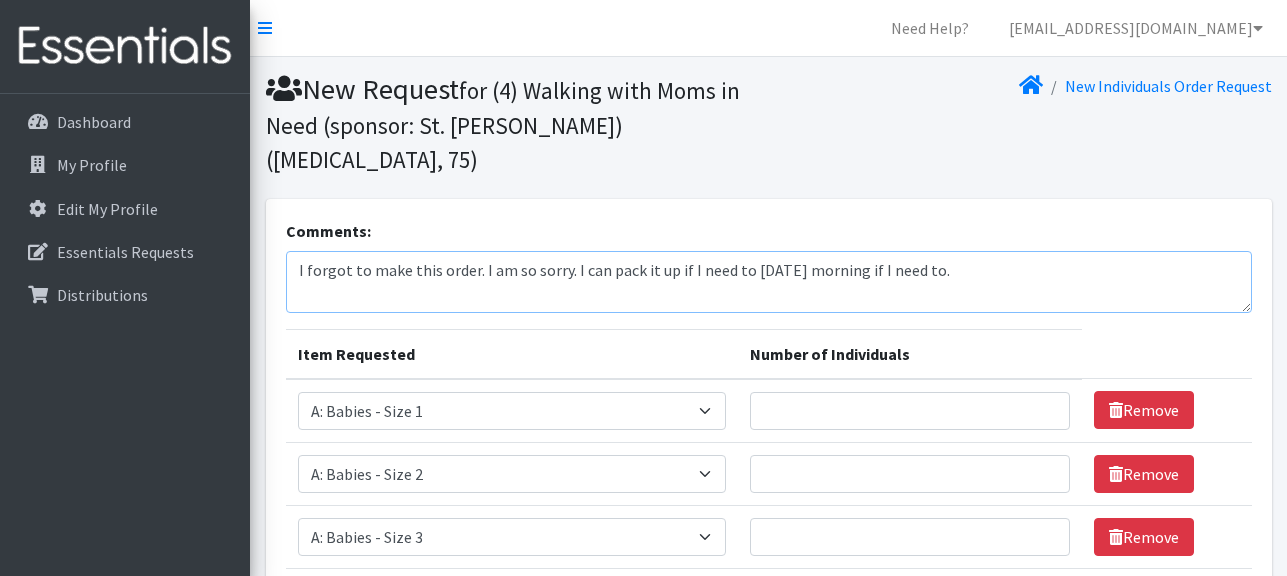 click on "I forgot to make this order. I am so sorry. I can pack it up if I need to this Friday morning if I need to." at bounding box center (769, 282) 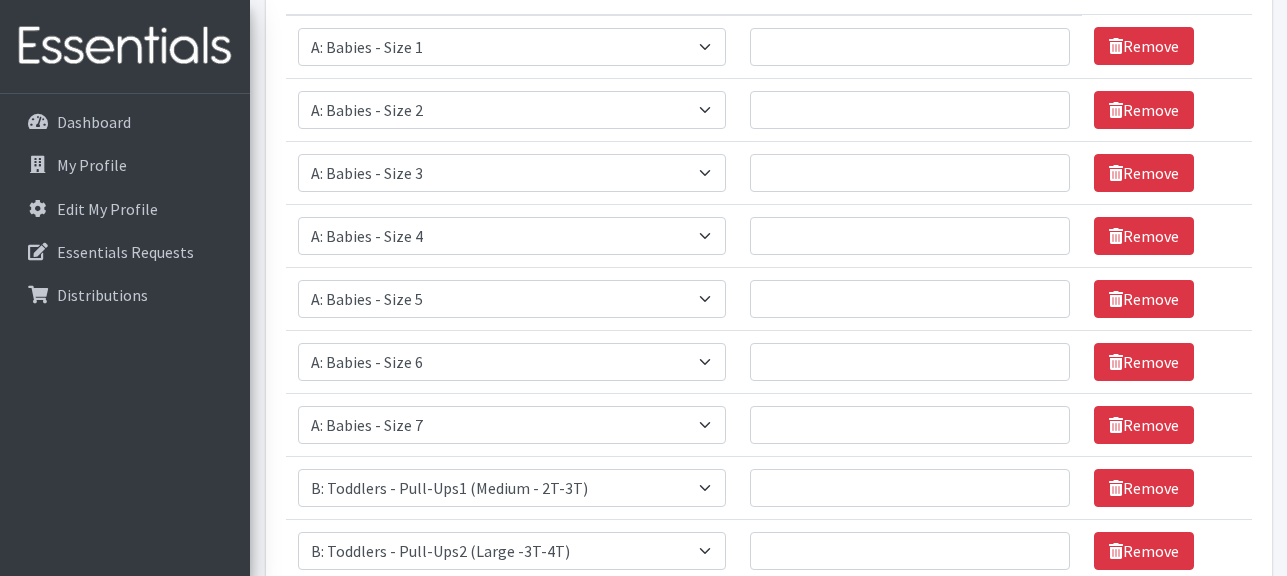 scroll, scrollTop: 343, scrollLeft: 0, axis: vertical 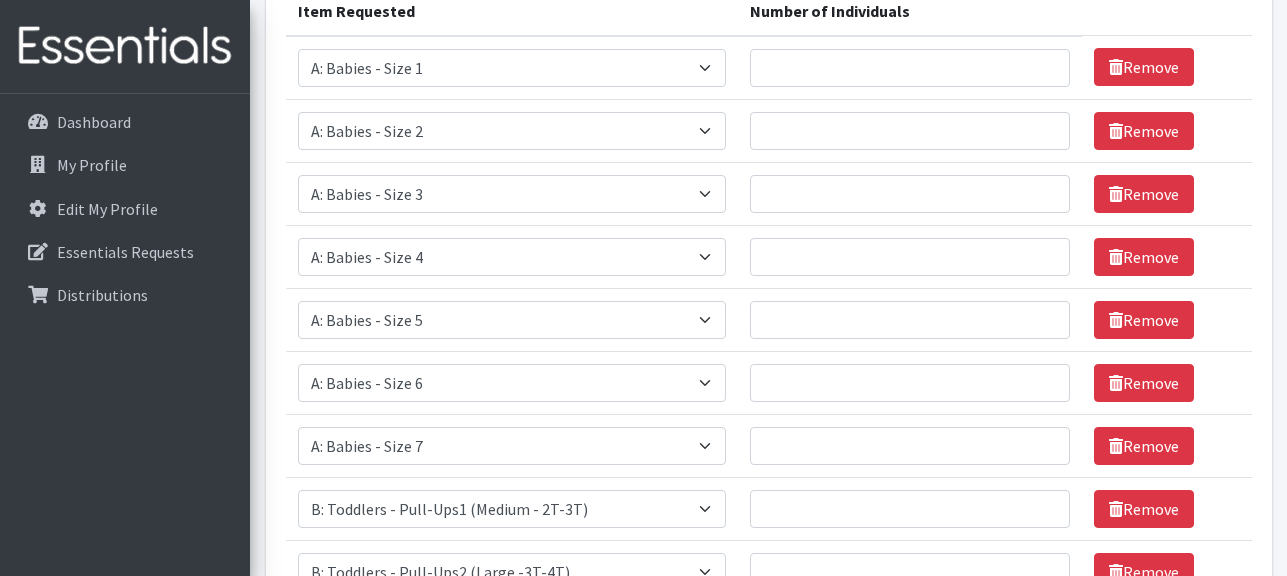 type on "I forgot to make this order. I am so sorry. I can pack it up if I need to this Friday morning the 18th." 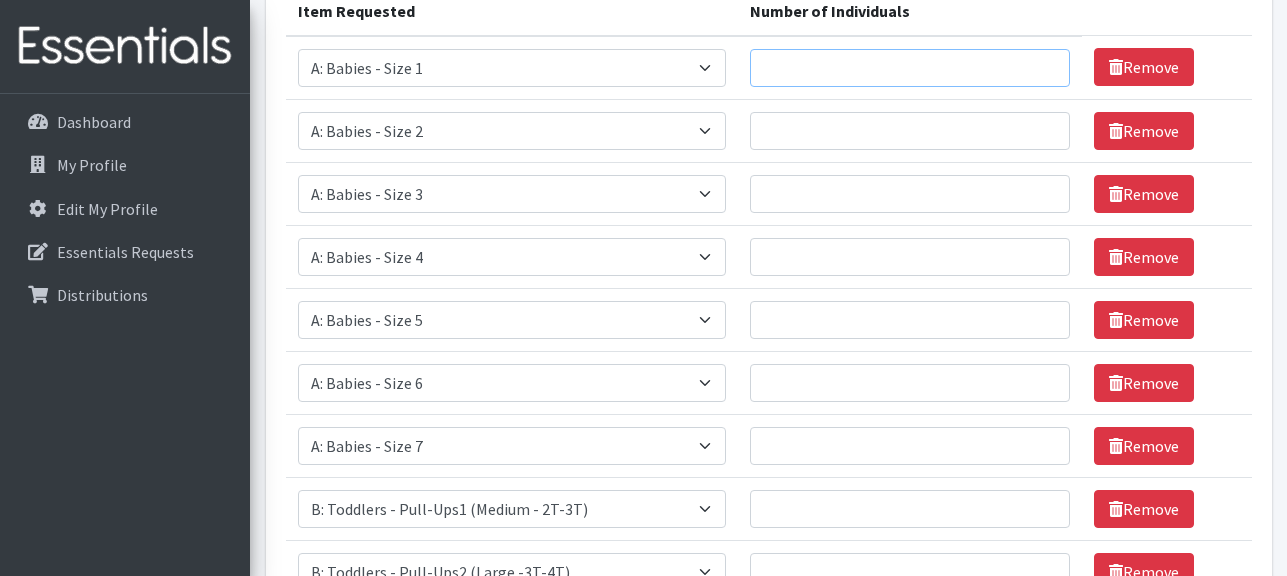 click on "Number of Individuals" at bounding box center (910, 68) 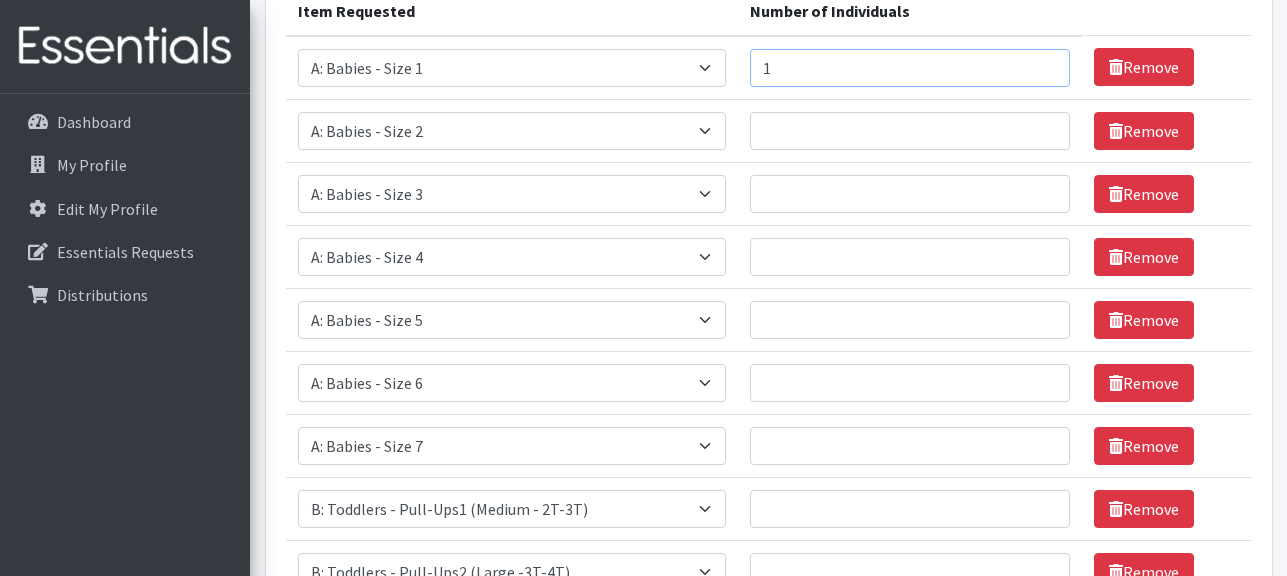type on "1" 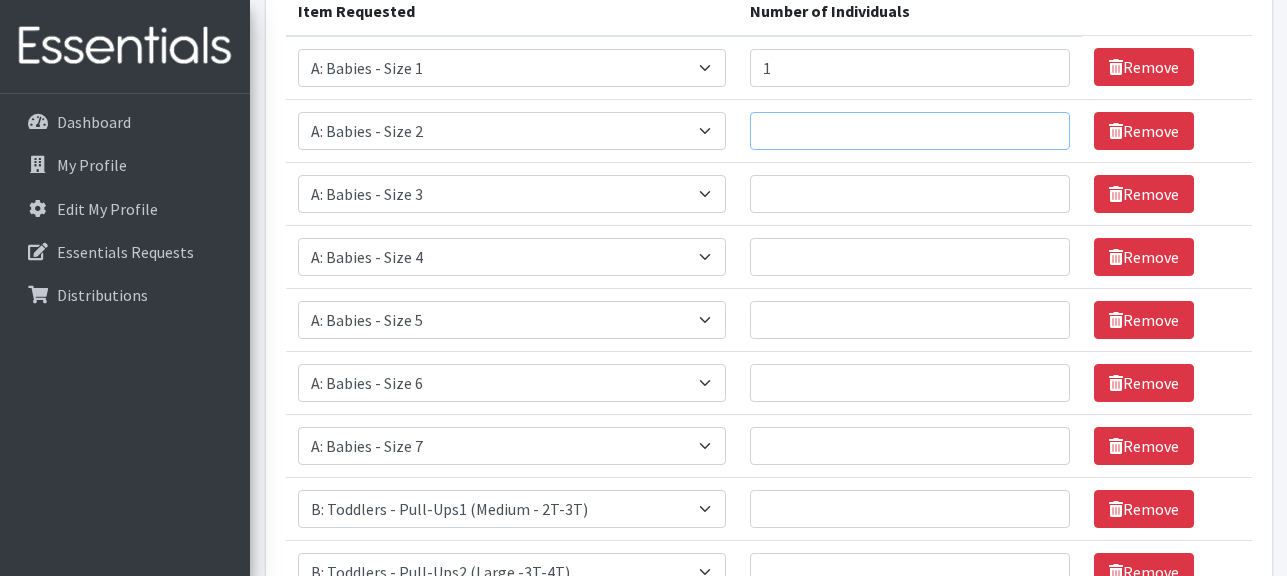 click on "Number of Individuals" at bounding box center (910, 131) 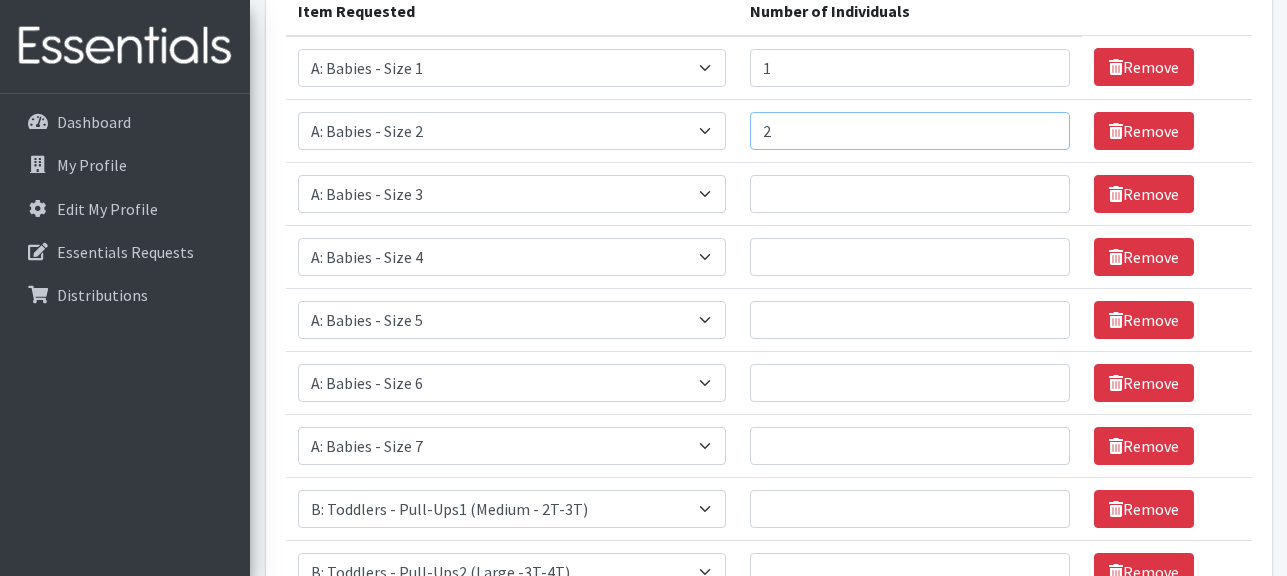 type on "2" 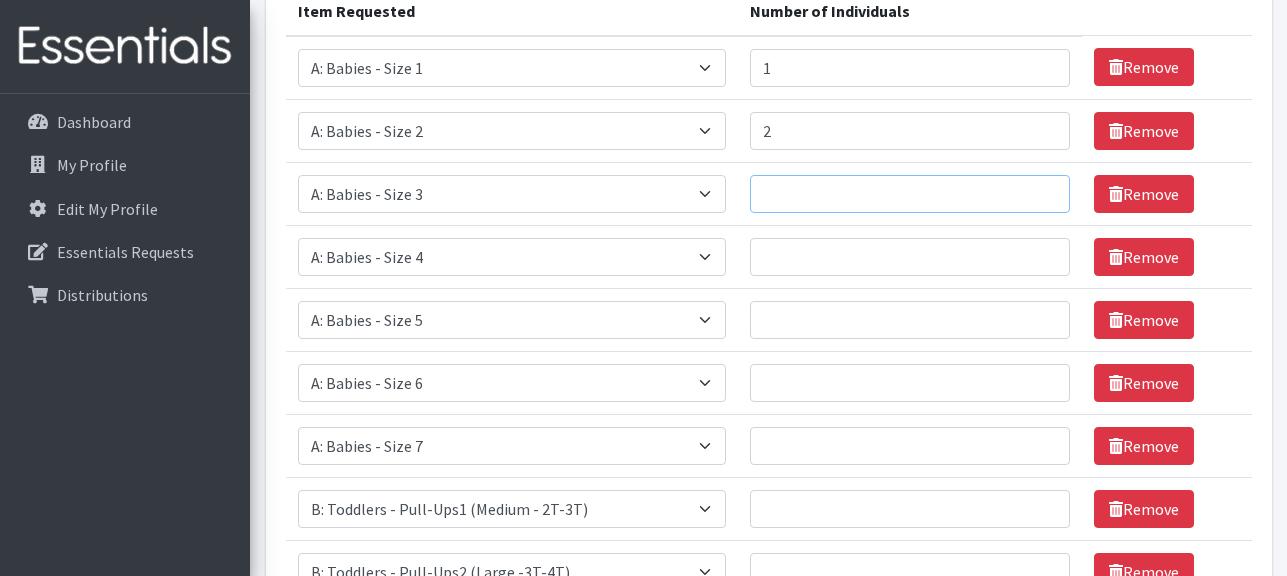 click on "Number of Individuals" at bounding box center [910, 194] 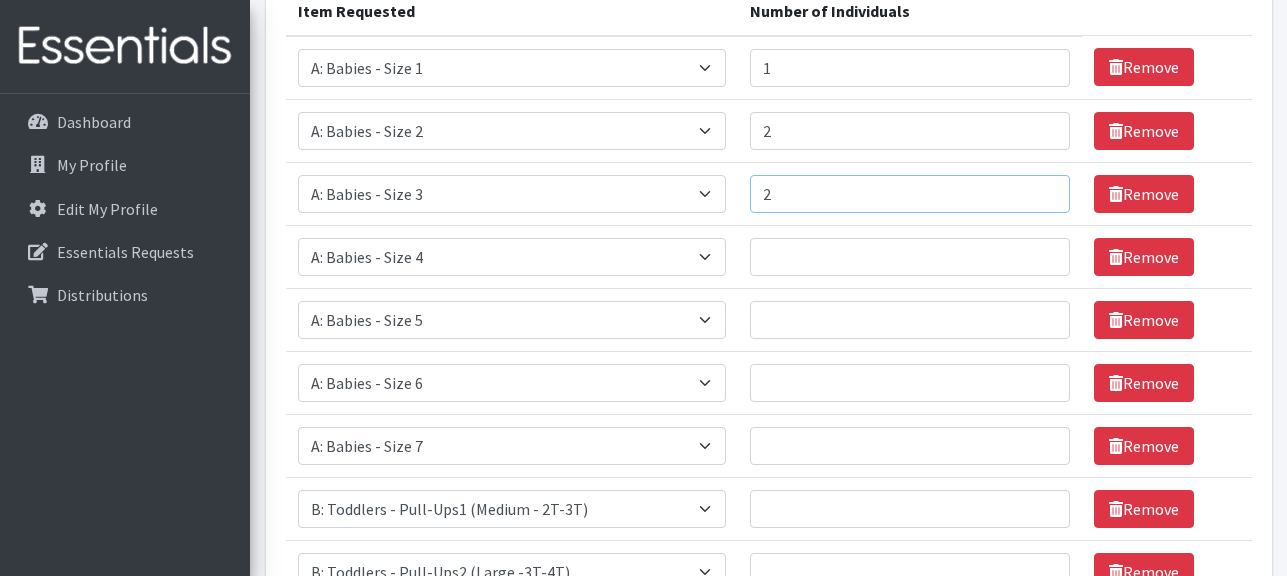 type on "2" 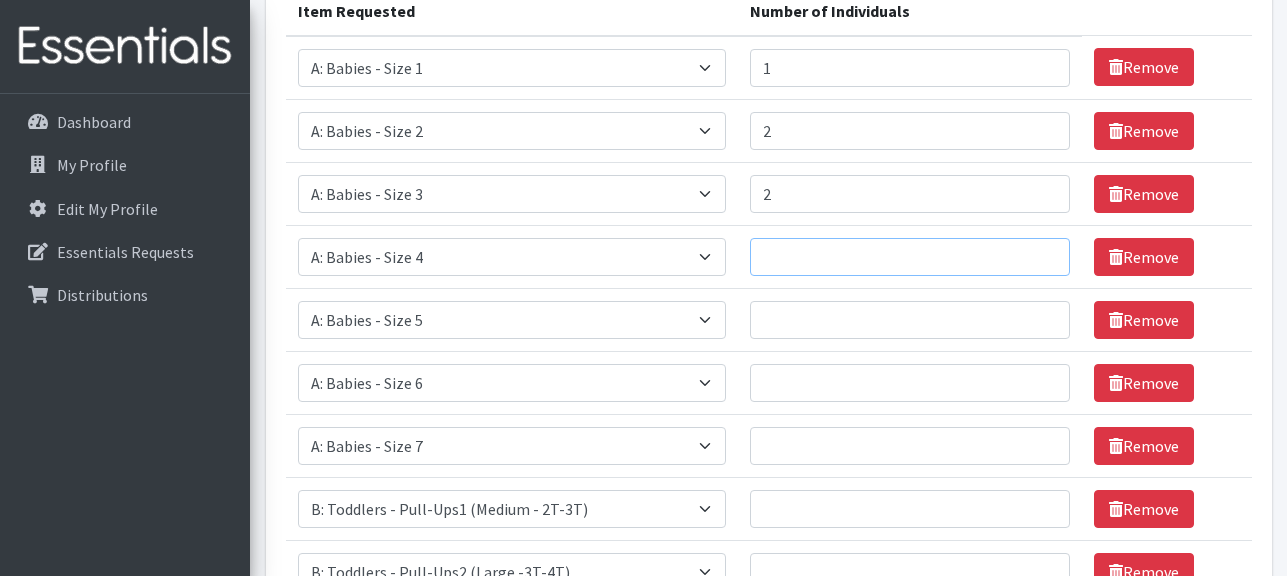 click on "Number of Individuals" at bounding box center (910, 257) 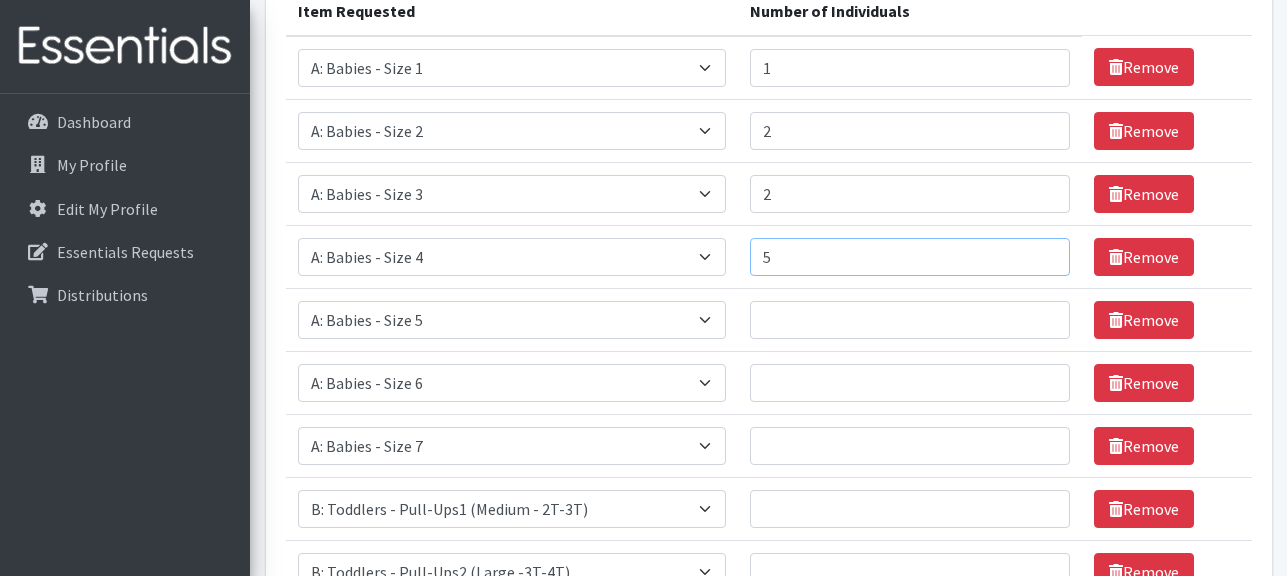 type on "5" 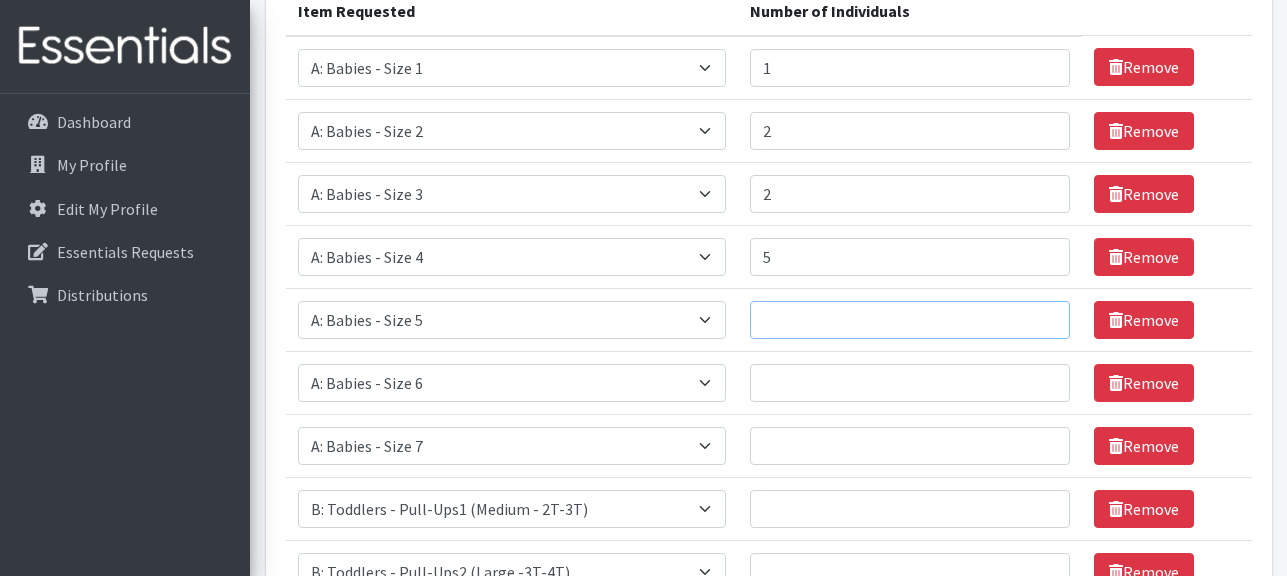 click on "Number of Individuals" at bounding box center (910, 320) 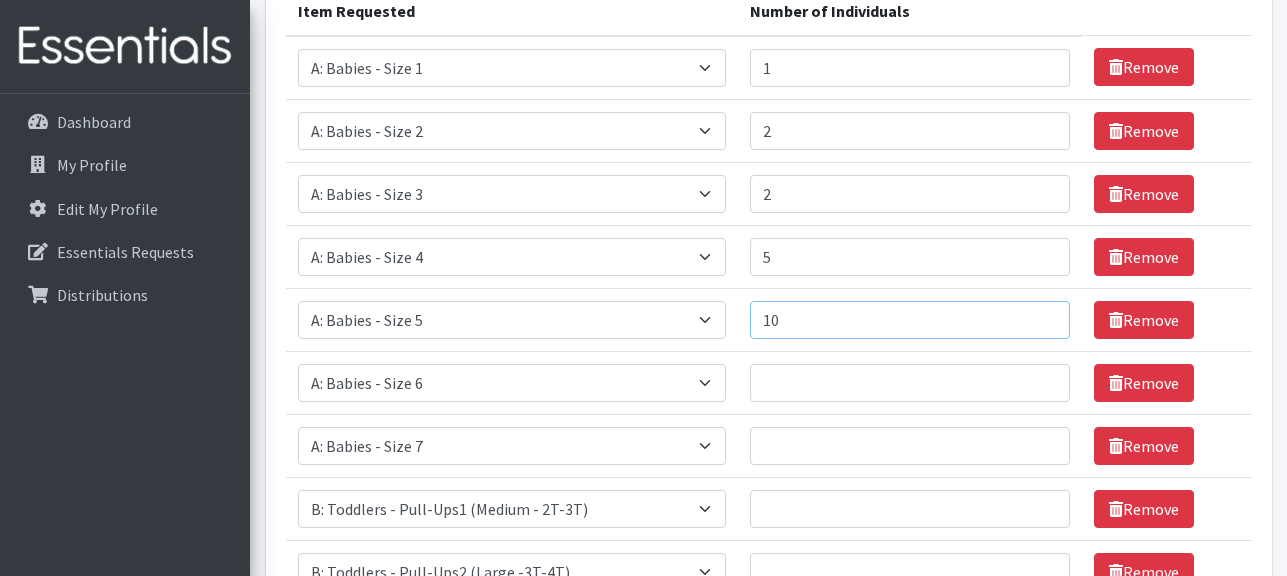 type on "10" 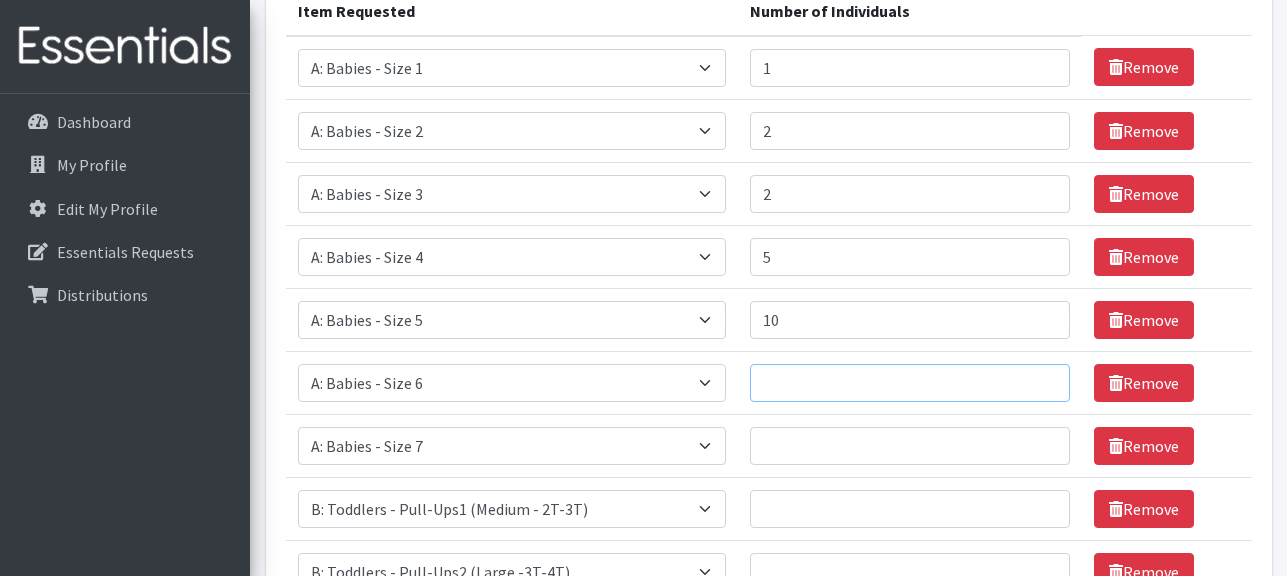 click on "Number of Individuals" at bounding box center (910, 383) 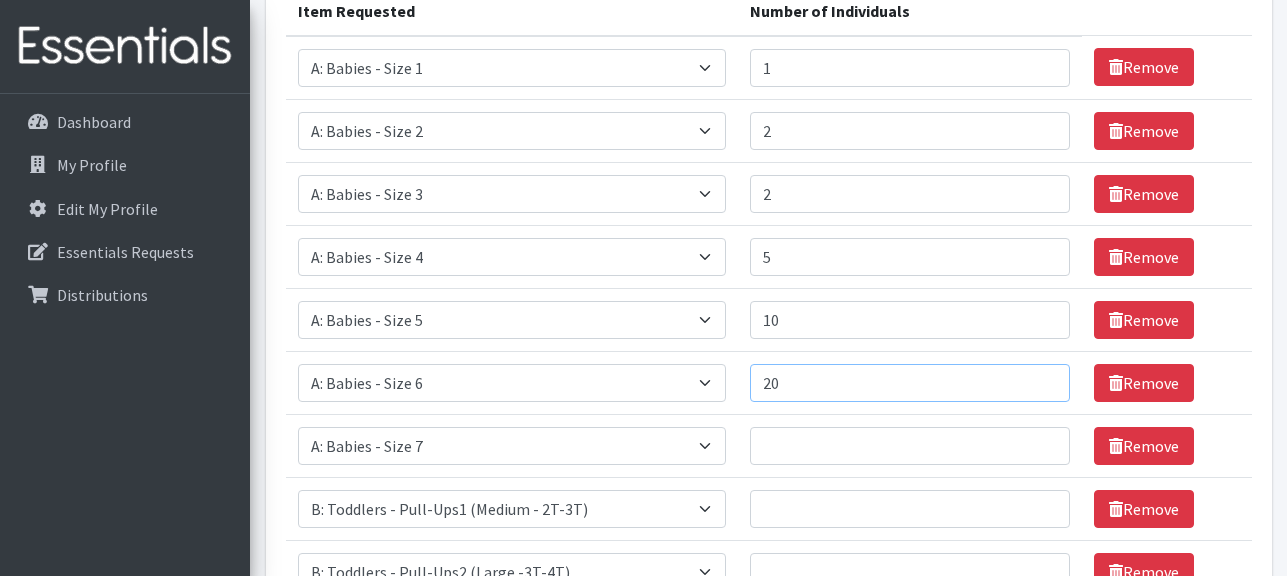 type on "20" 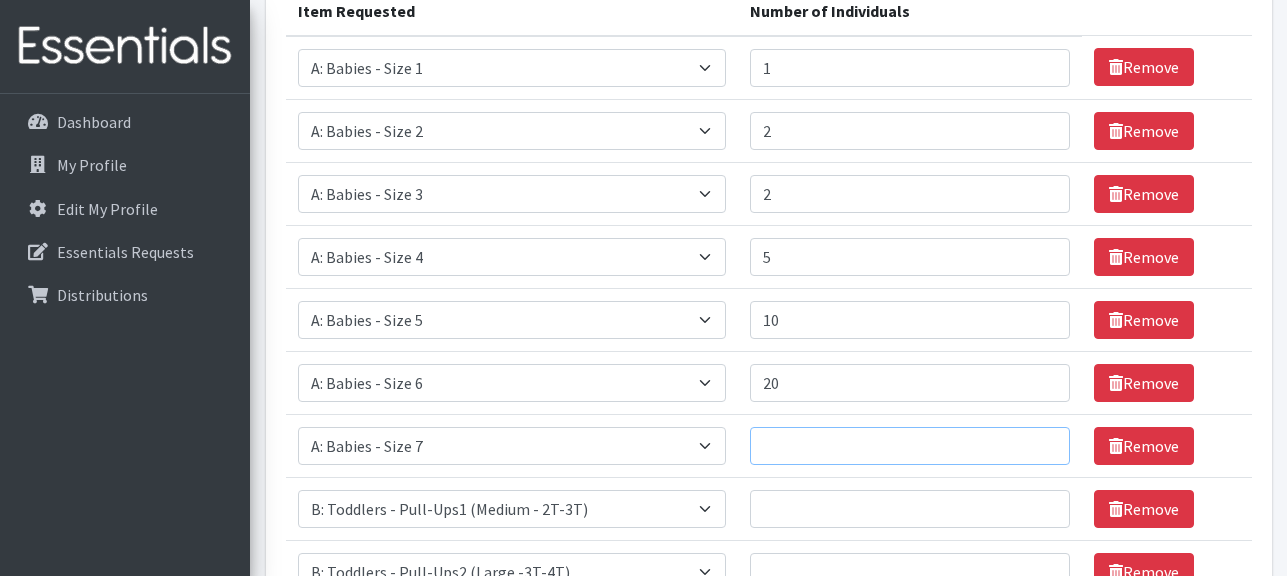 click on "Number of Individuals" at bounding box center [910, 446] 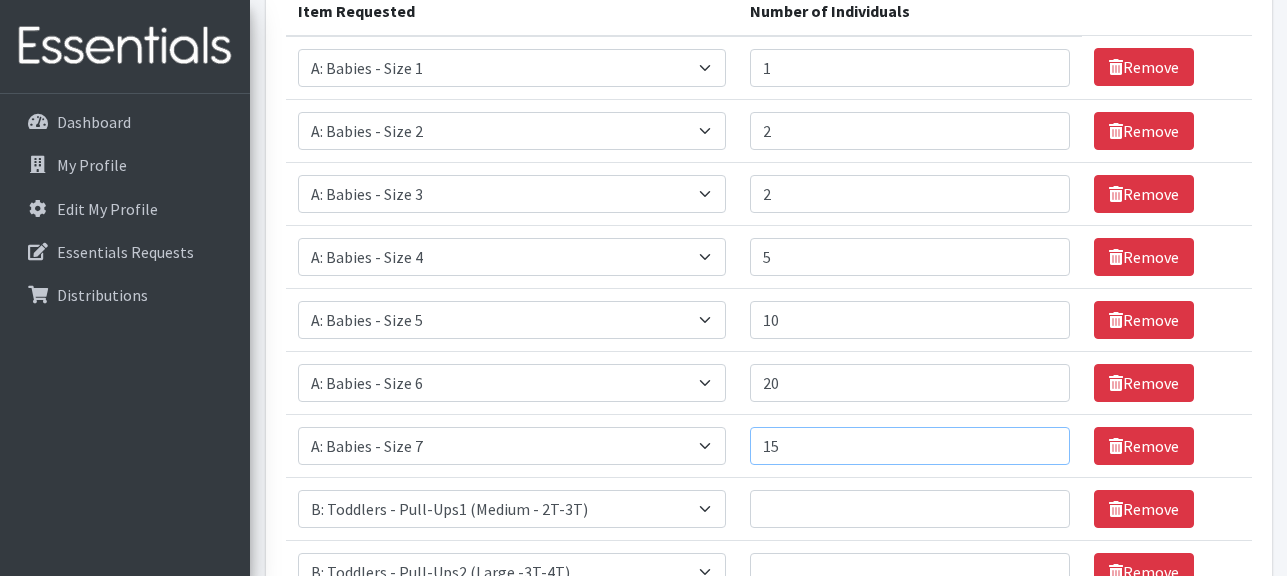 type on "15" 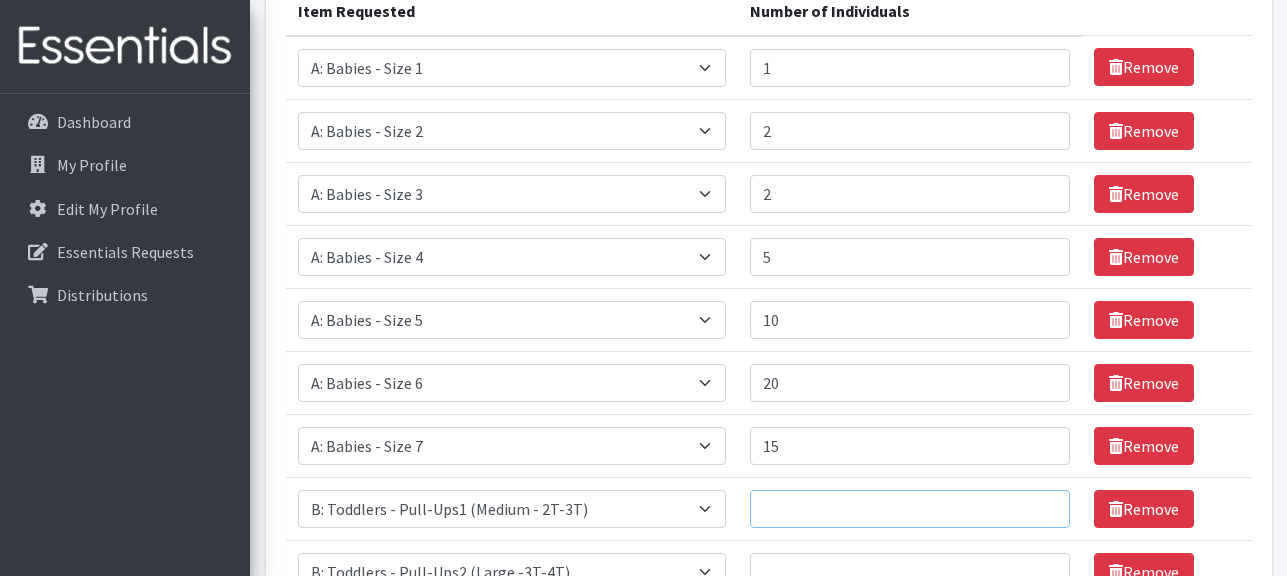 click on "Number of Individuals" at bounding box center (910, 509) 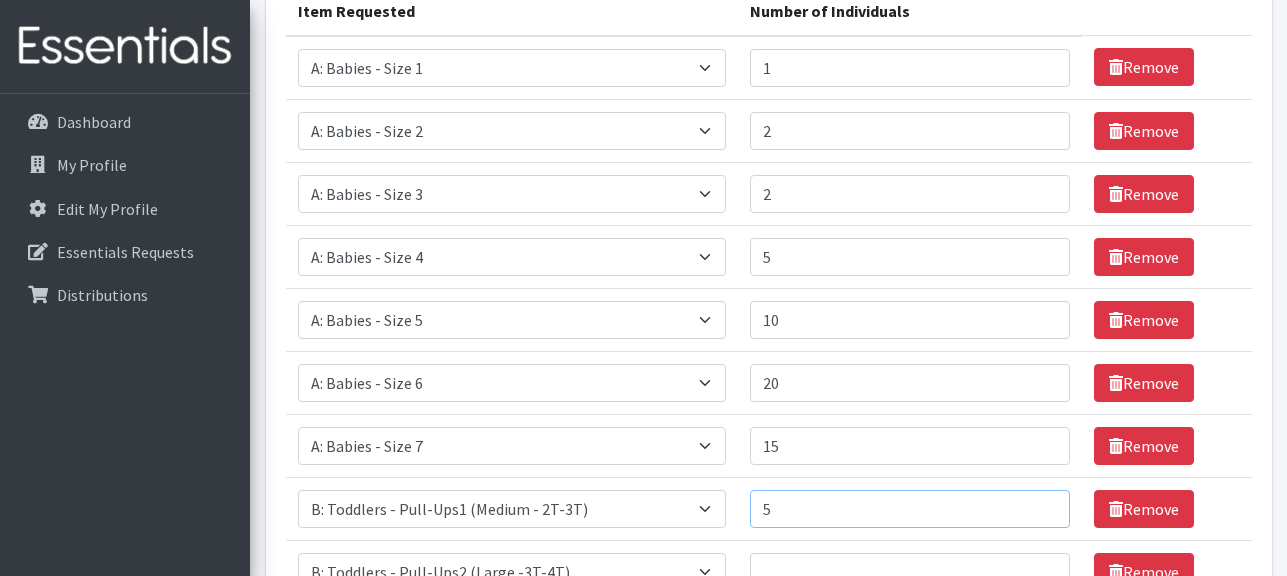 type on "5" 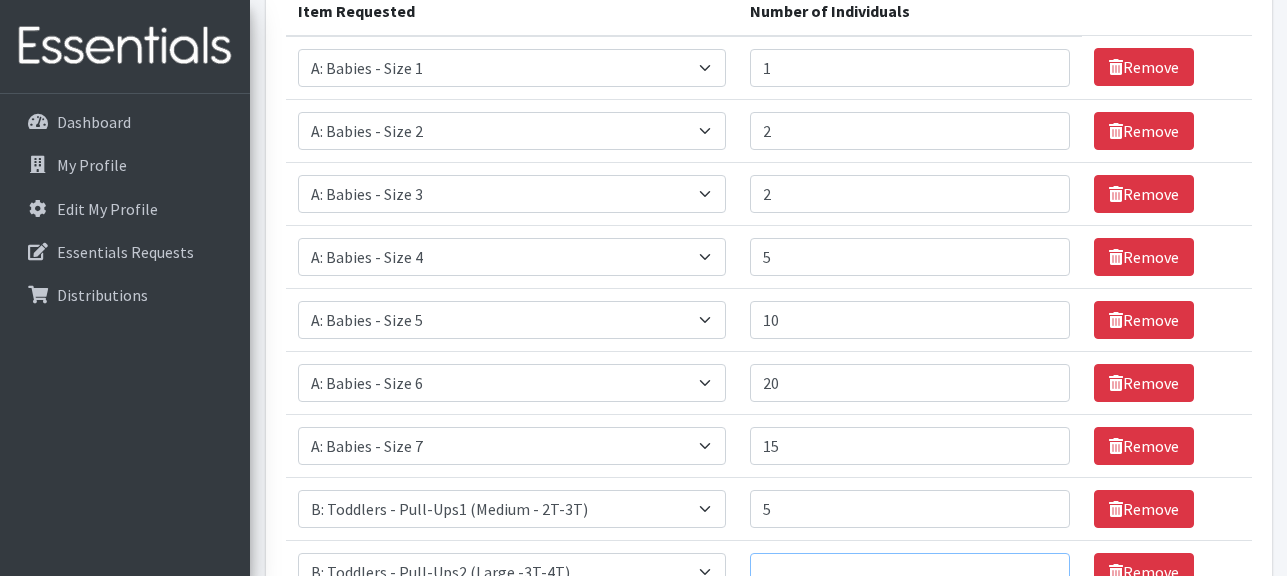 click on "Number of Individuals" at bounding box center [910, 572] 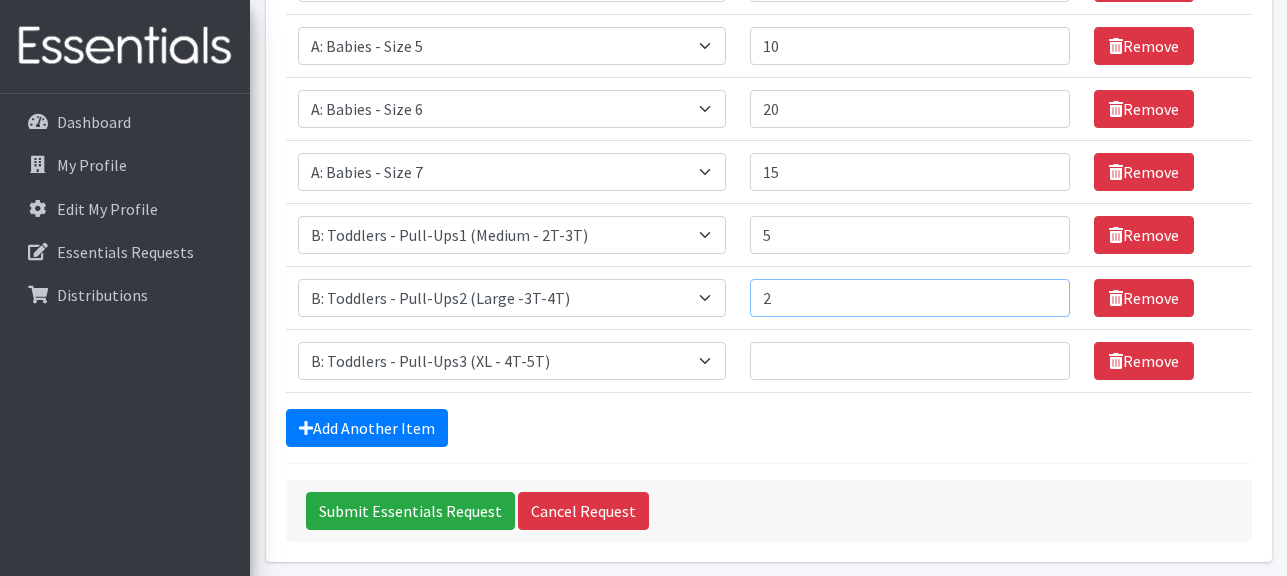 scroll, scrollTop: 659, scrollLeft: 0, axis: vertical 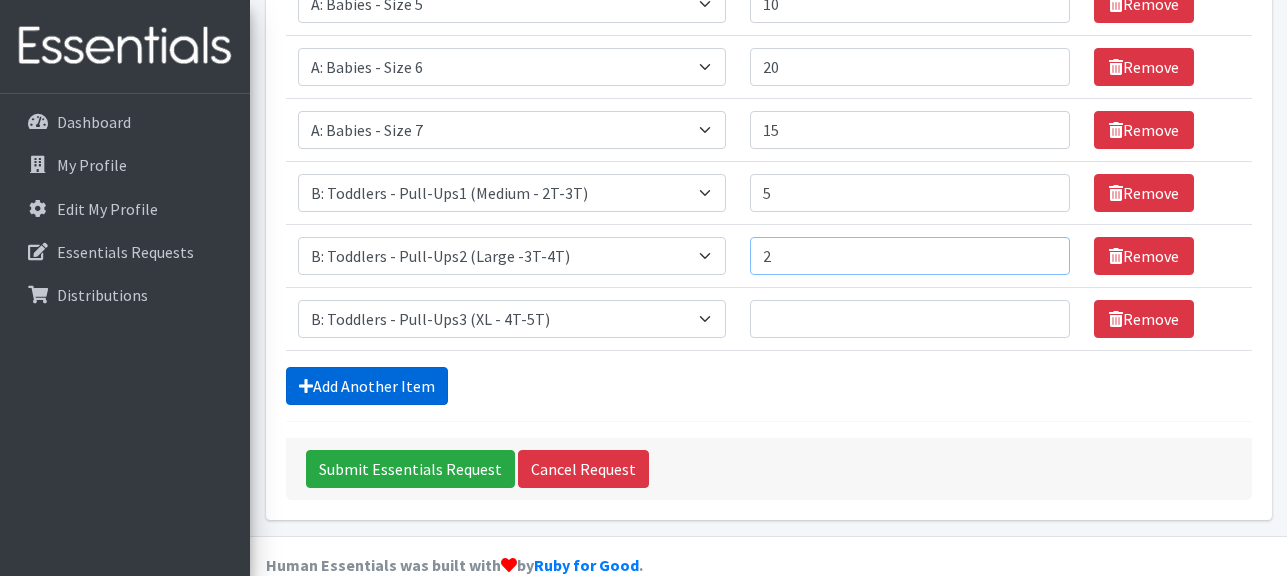 type on "2" 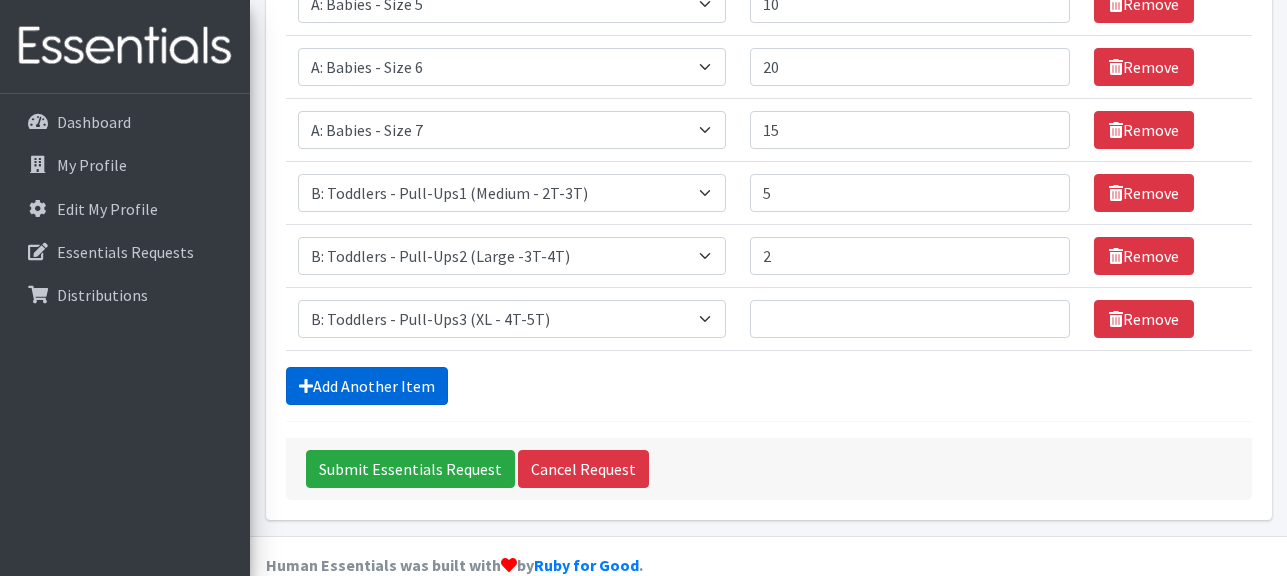 click on "Add Another Item" at bounding box center (367, 386) 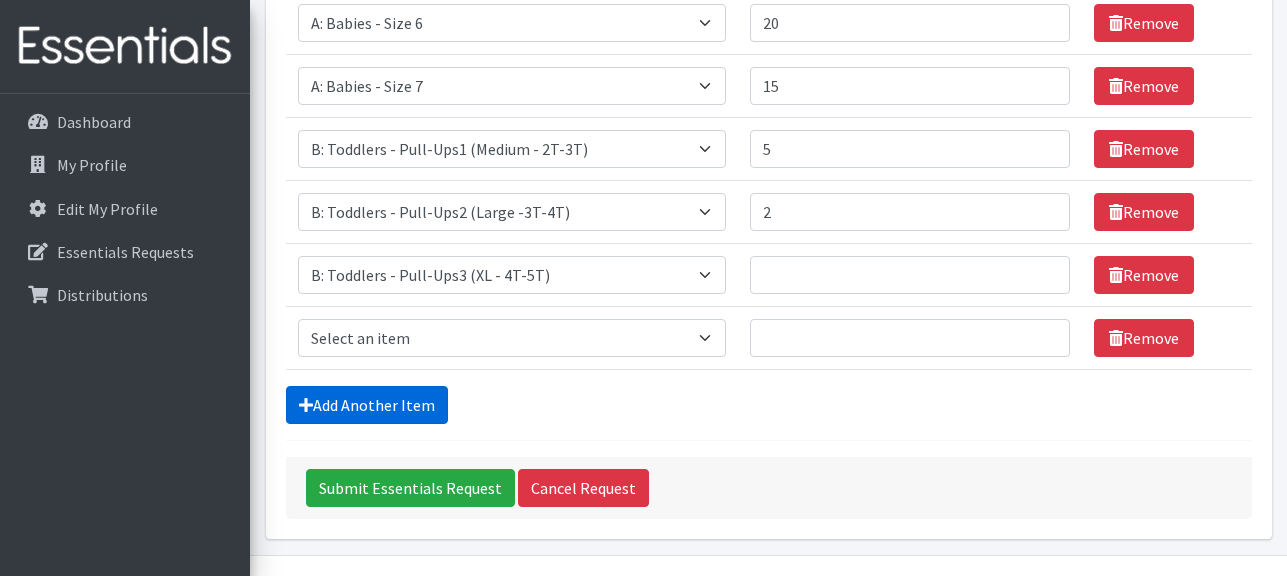 scroll, scrollTop: 722, scrollLeft: 0, axis: vertical 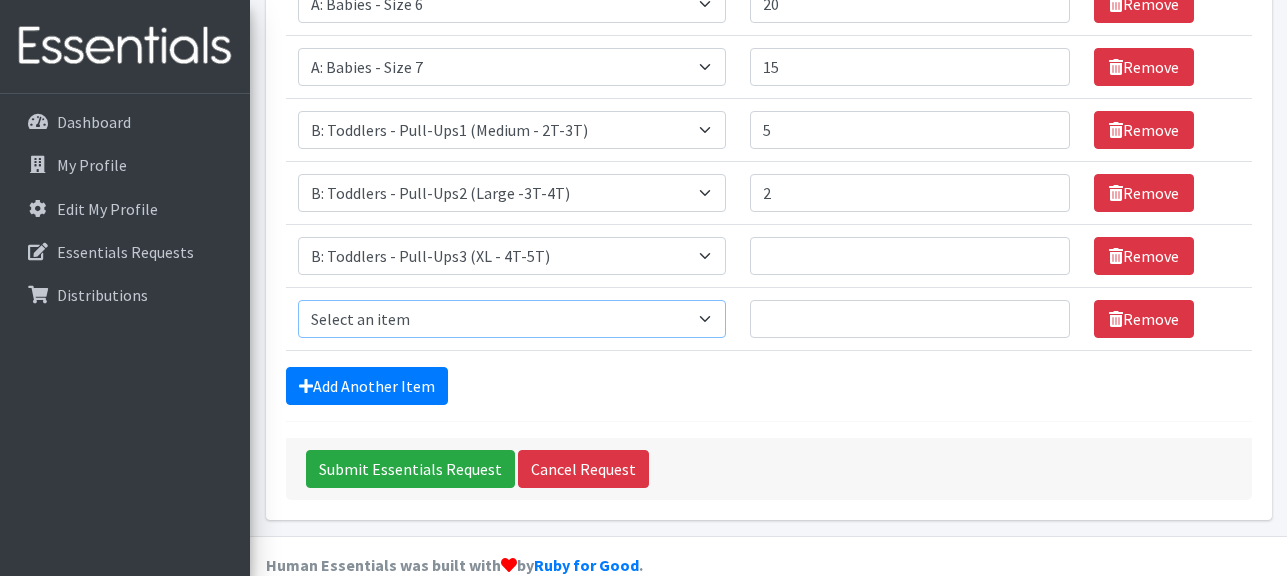 click on "Select an item
A: Babies - Size 0 (Preemie)
A: Babies - Size 01 (newborn)
A: Babies - Size 1
A: Babies - Size 2
A: Babies - Size 3
A: Babies - Size 4
A: Babies - Size 5
A: Babies - Size 6
A: Babies - Size 7
B: Toddlers - Pull-Ups1 (Medium - 2T-3T)
B: Toddlers - Pull-Ups2 (Large -3T-4T)
B: Toddlers - Pull-Ups3 (XL - 4T-5T)
C: Youth - Overnights1 - S/M (38-65 lbs)
C: Youth - Overnights2 - L/XL ( 65-140 lbs)
E: Swimmers1 - S (16-26 lbs)
E: Swimmers2 - M (24-34 lbs)
E: Swimmers3 - L (32+ lbs)" at bounding box center (512, 319) 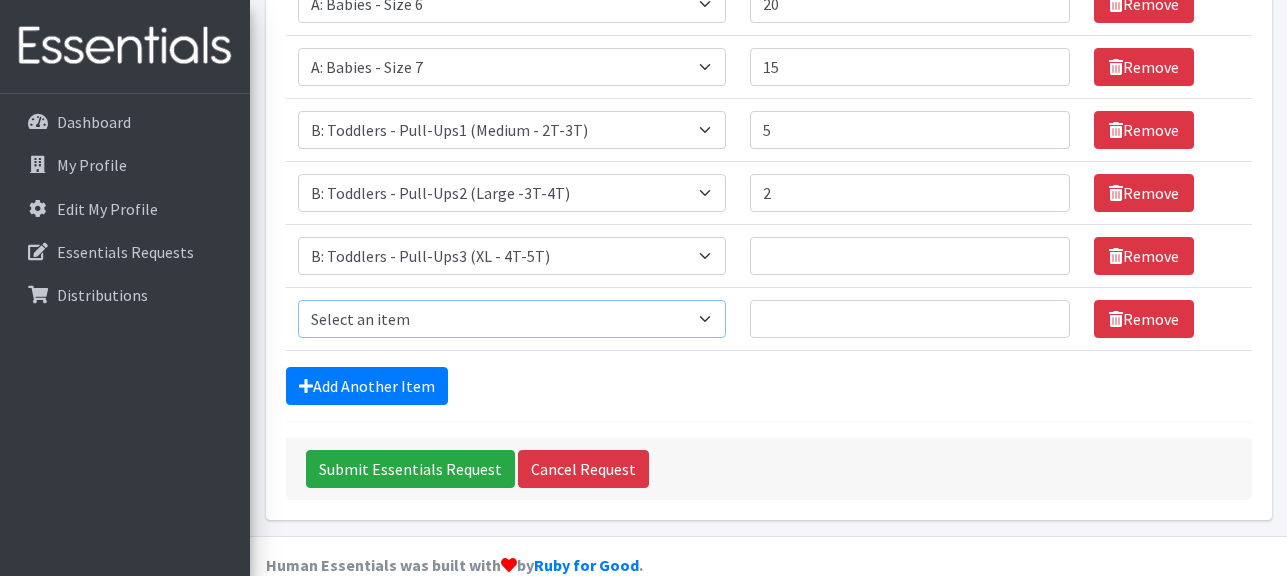 select on "5610" 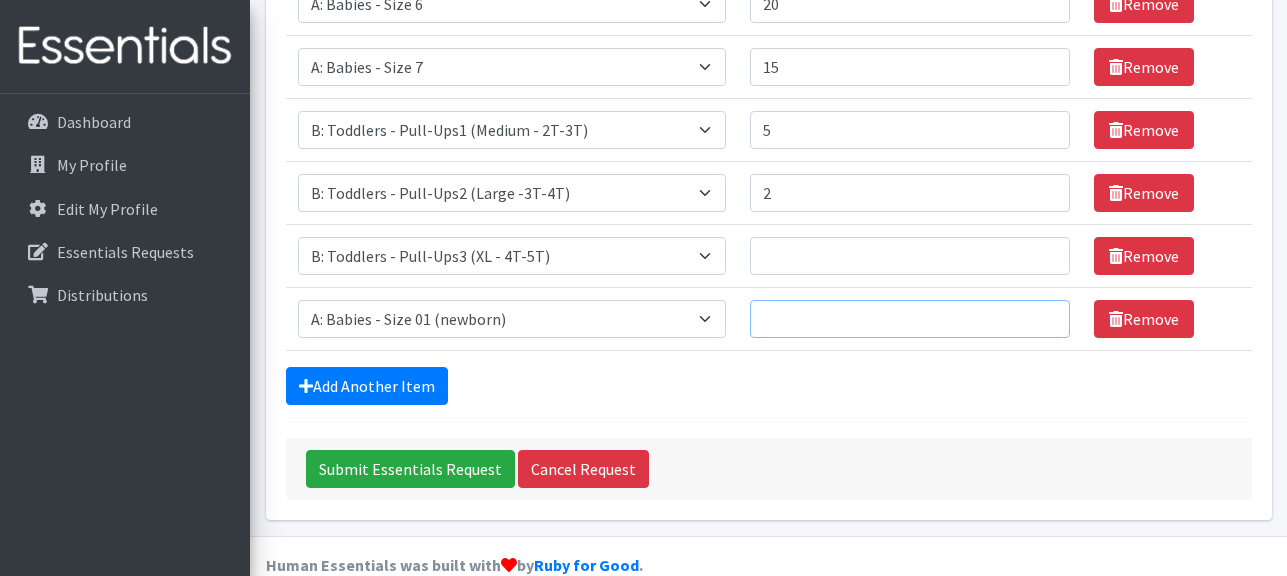 click on "Number of Individuals" at bounding box center [910, 319] 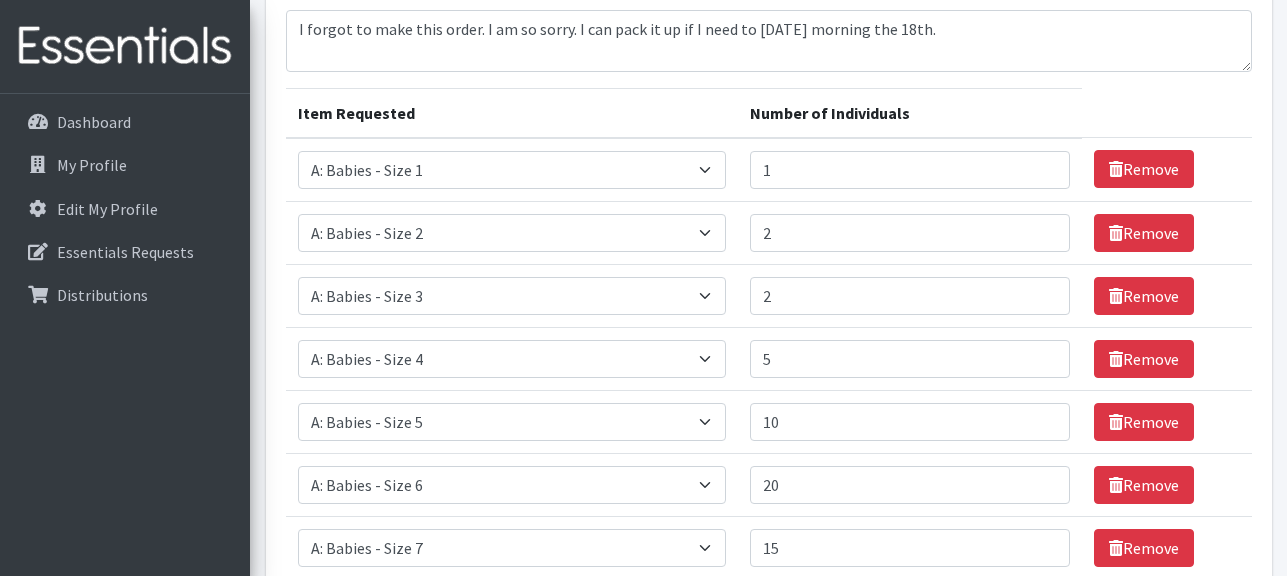 scroll, scrollTop: 239, scrollLeft: 0, axis: vertical 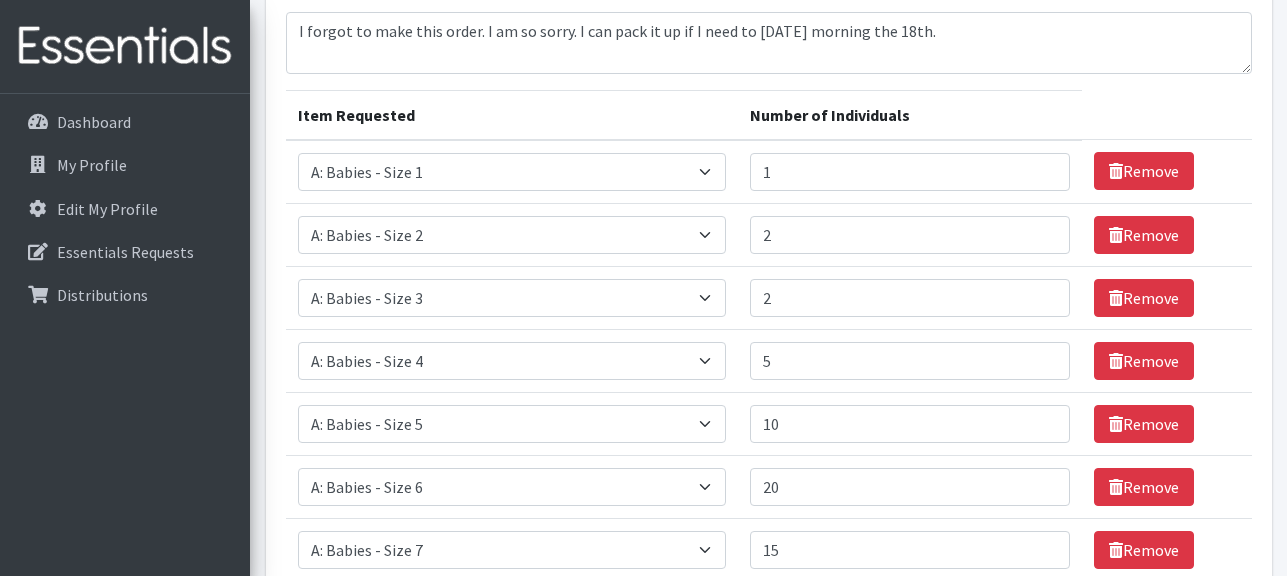 type on "1" 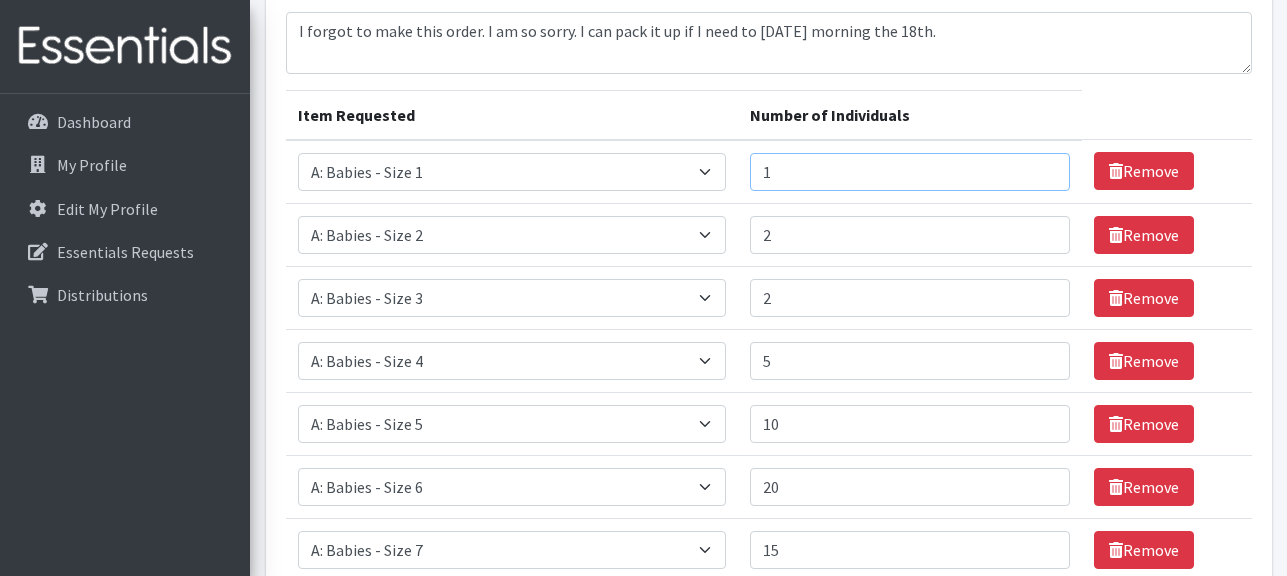 drag, startPoint x: 824, startPoint y: 139, endPoint x: 737, endPoint y: 139, distance: 87 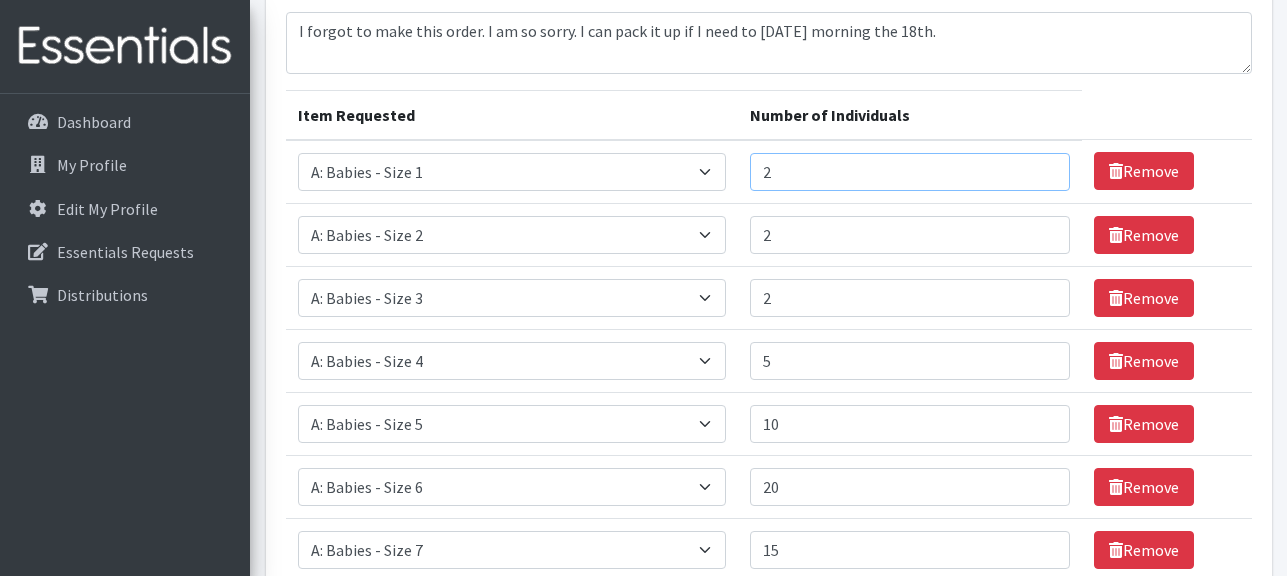 type on "2" 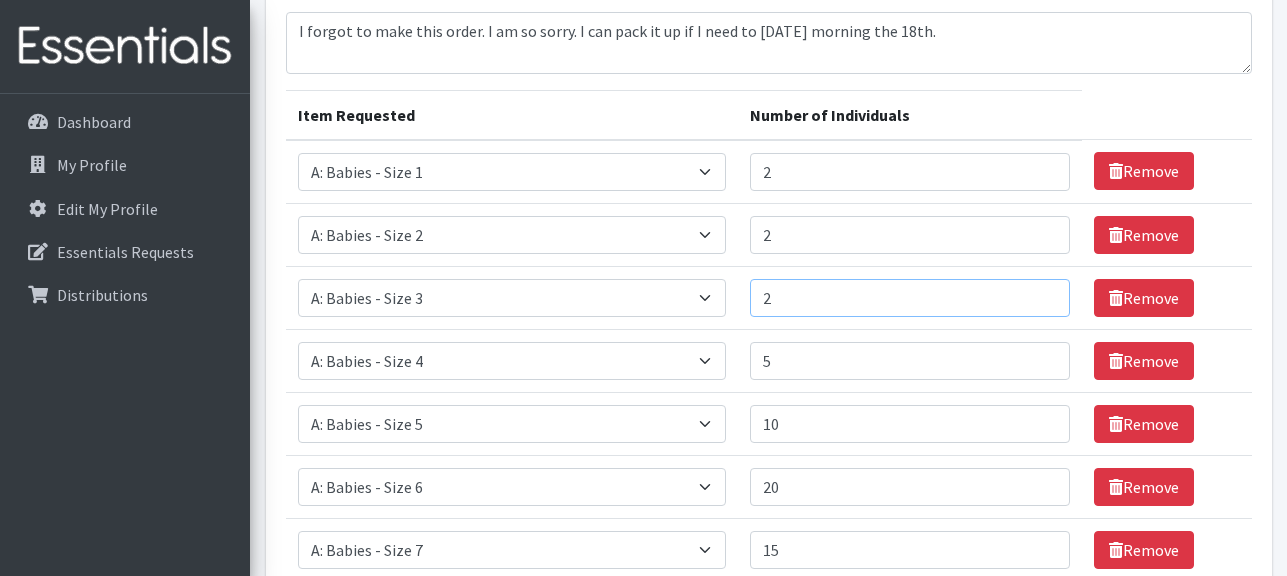drag, startPoint x: 816, startPoint y: 265, endPoint x: 773, endPoint y: 265, distance: 43 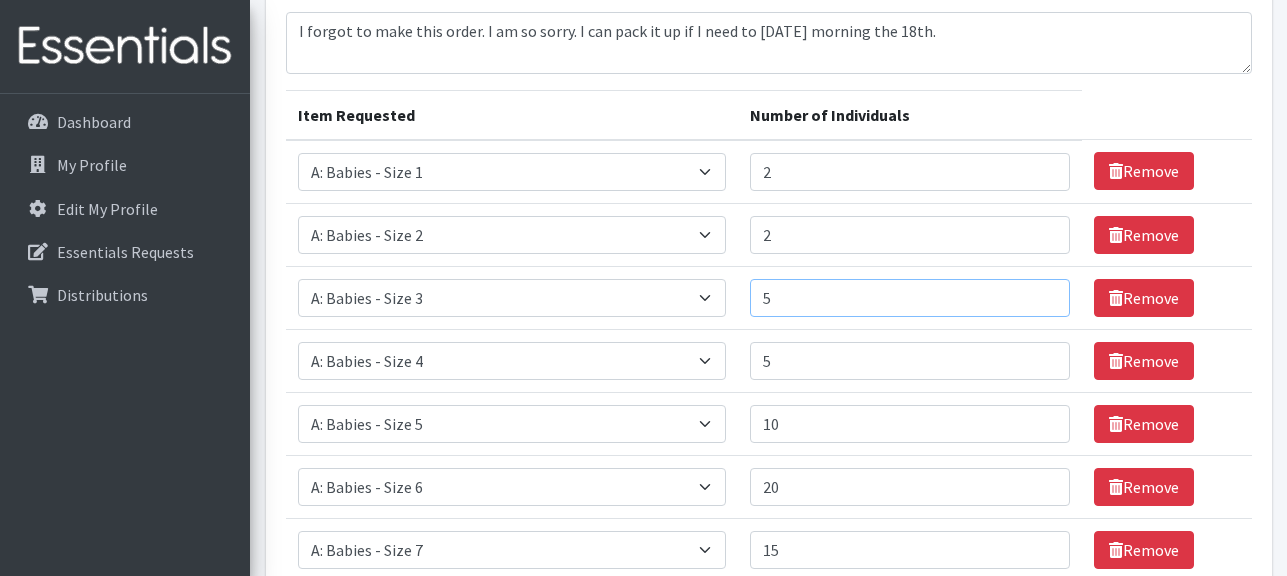 type on "5" 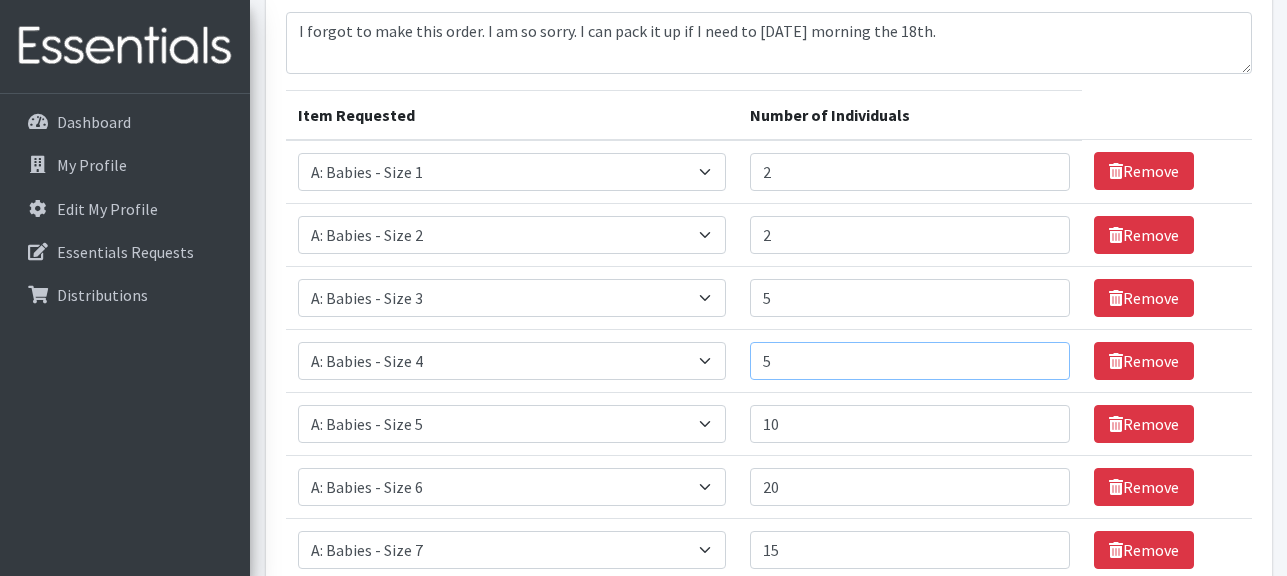 drag, startPoint x: 814, startPoint y: 323, endPoint x: 765, endPoint y: 323, distance: 49 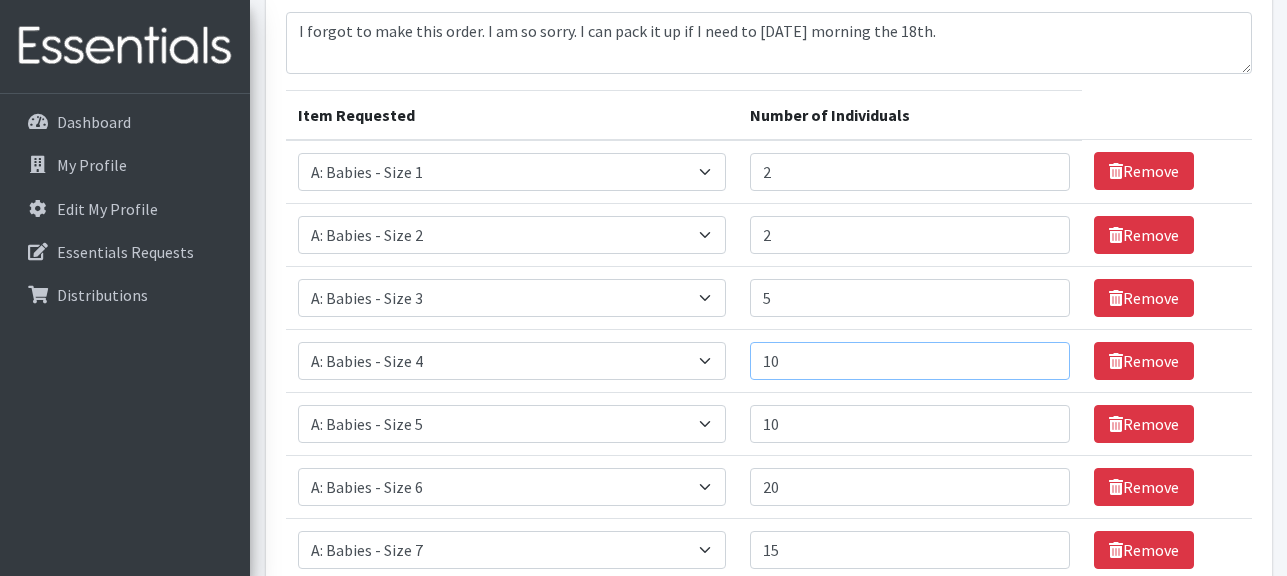 type on "10" 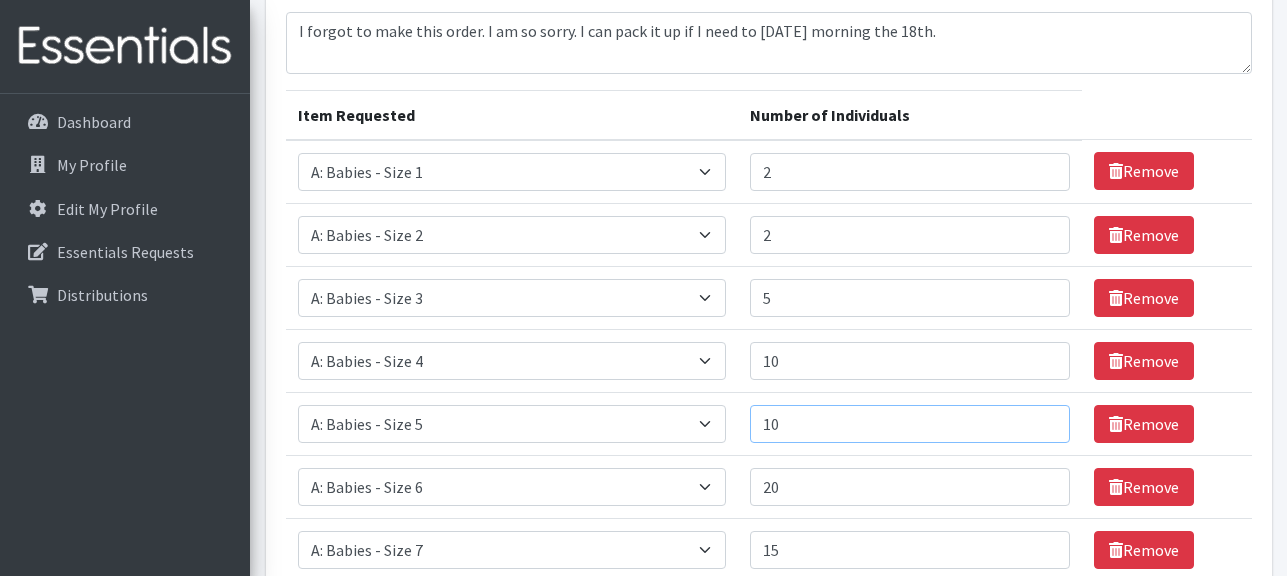 drag, startPoint x: 824, startPoint y: 389, endPoint x: 727, endPoint y: 389, distance: 97 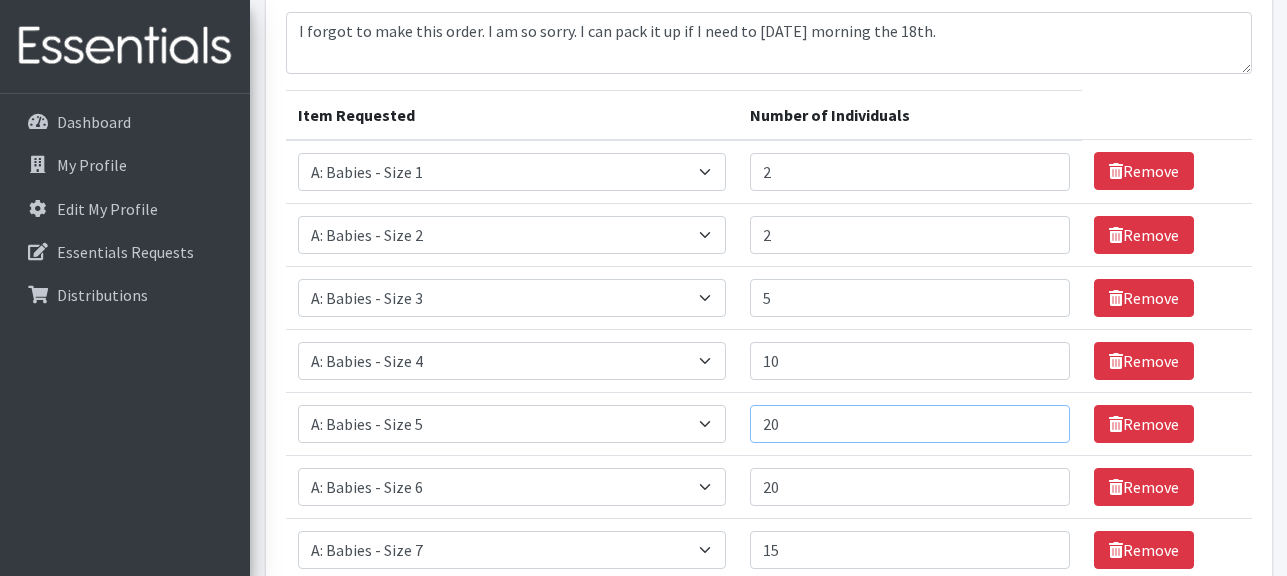 type on "20" 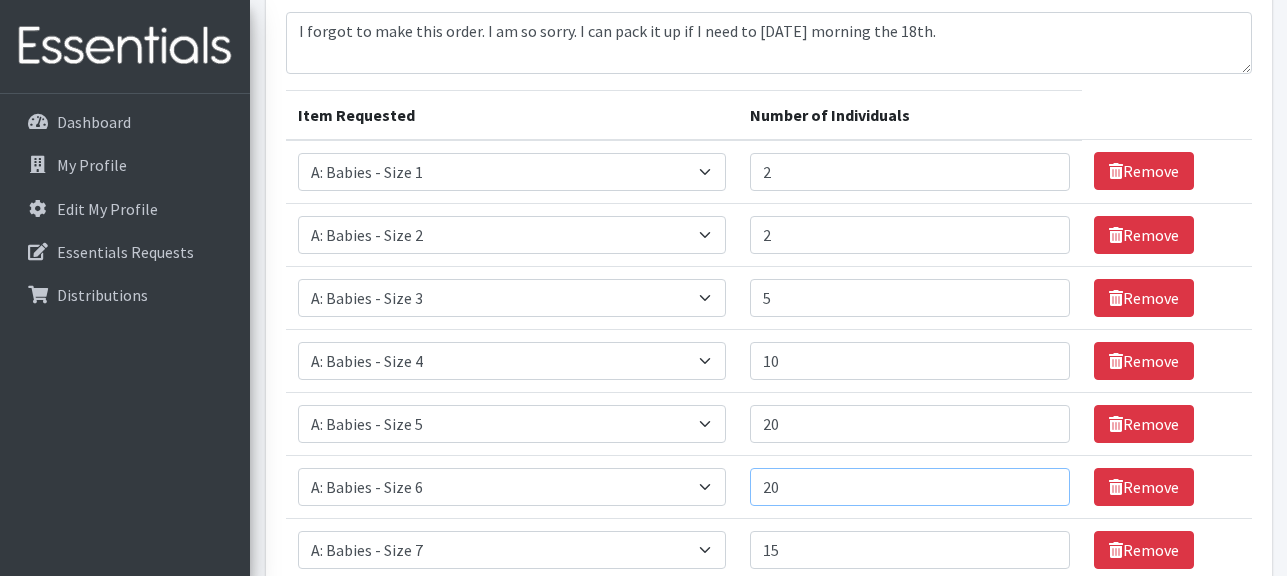 drag, startPoint x: 826, startPoint y: 445, endPoint x: 733, endPoint y: 445, distance: 93 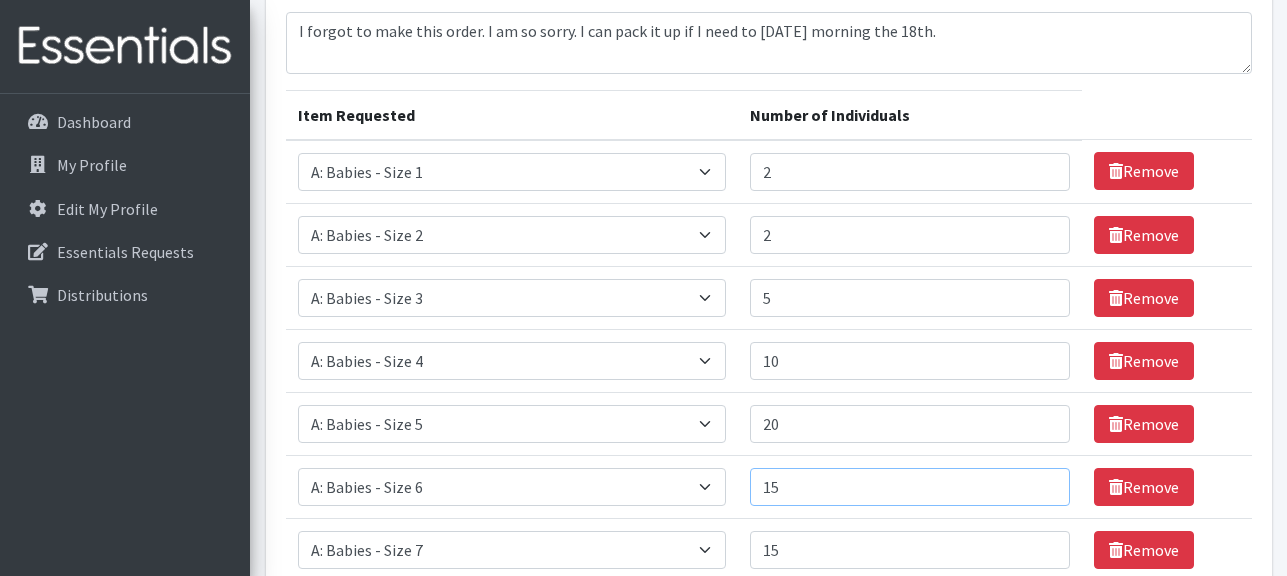 type on "15" 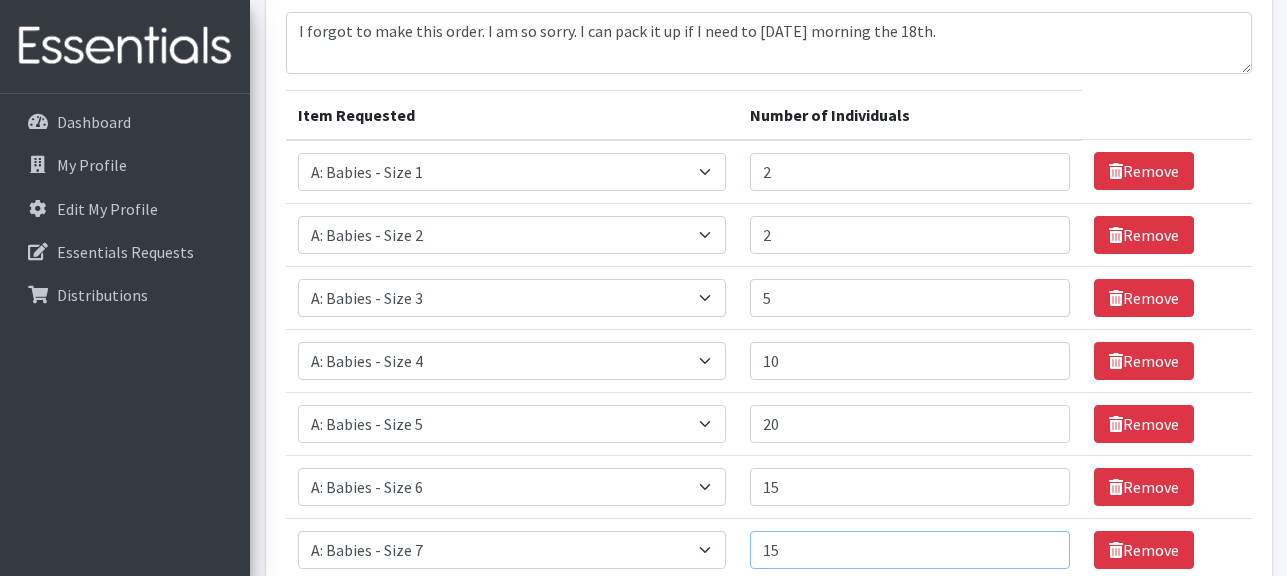 drag, startPoint x: 839, startPoint y: 520, endPoint x: 733, endPoint y: 516, distance: 106.07545 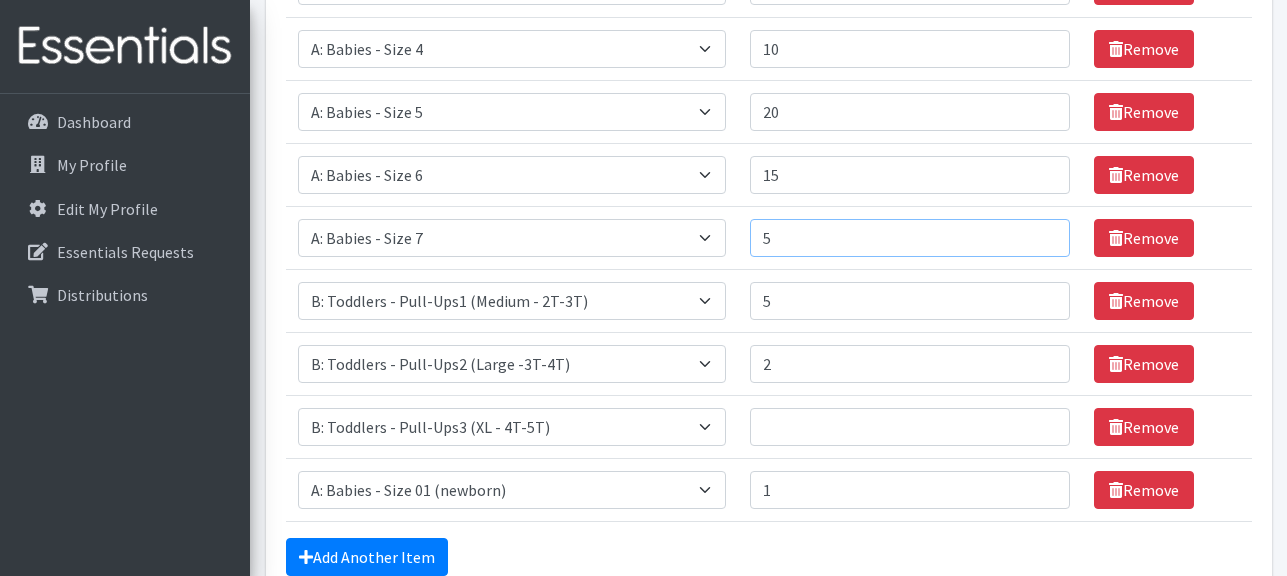 scroll, scrollTop: 555, scrollLeft: 0, axis: vertical 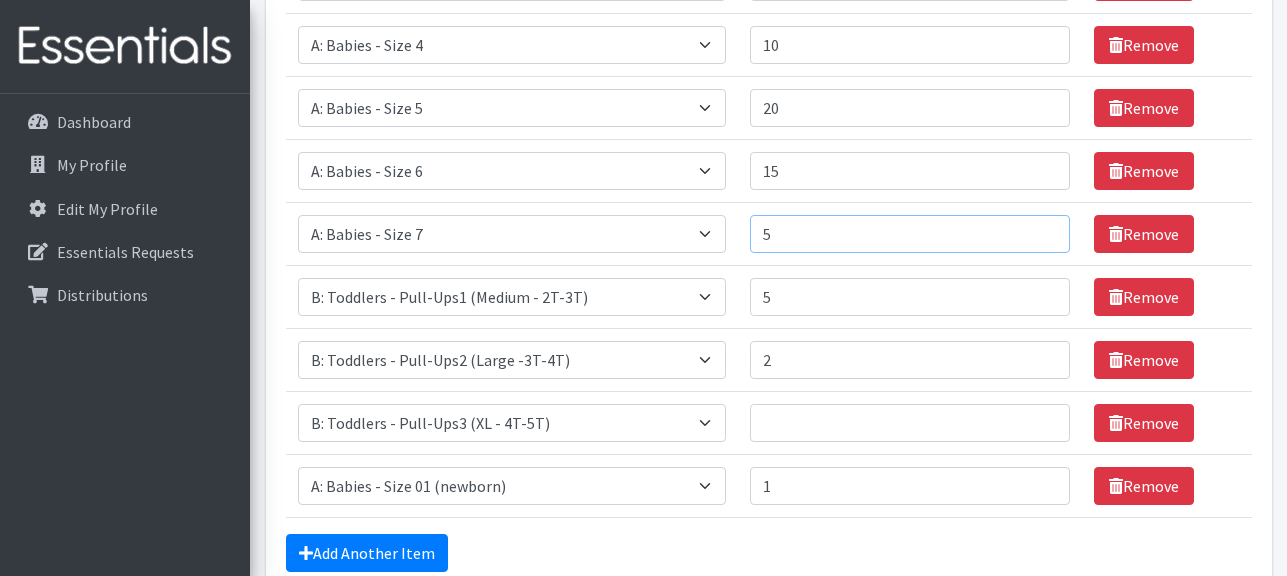 type on "5" 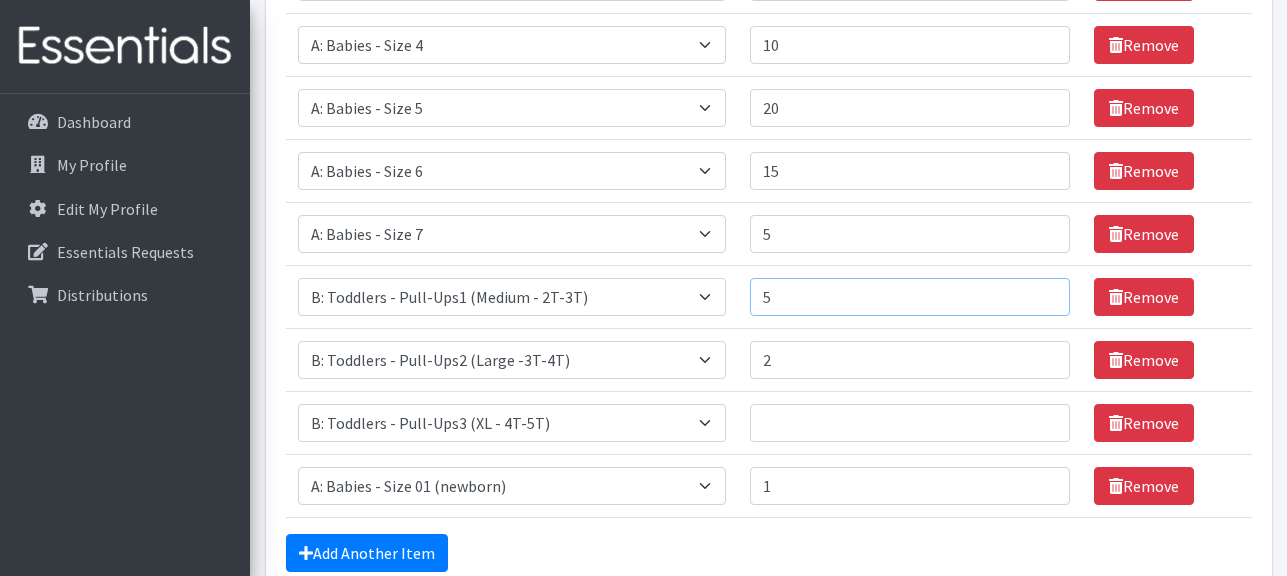 drag, startPoint x: 819, startPoint y: 261, endPoint x: 754, endPoint y: 263, distance: 65.03076 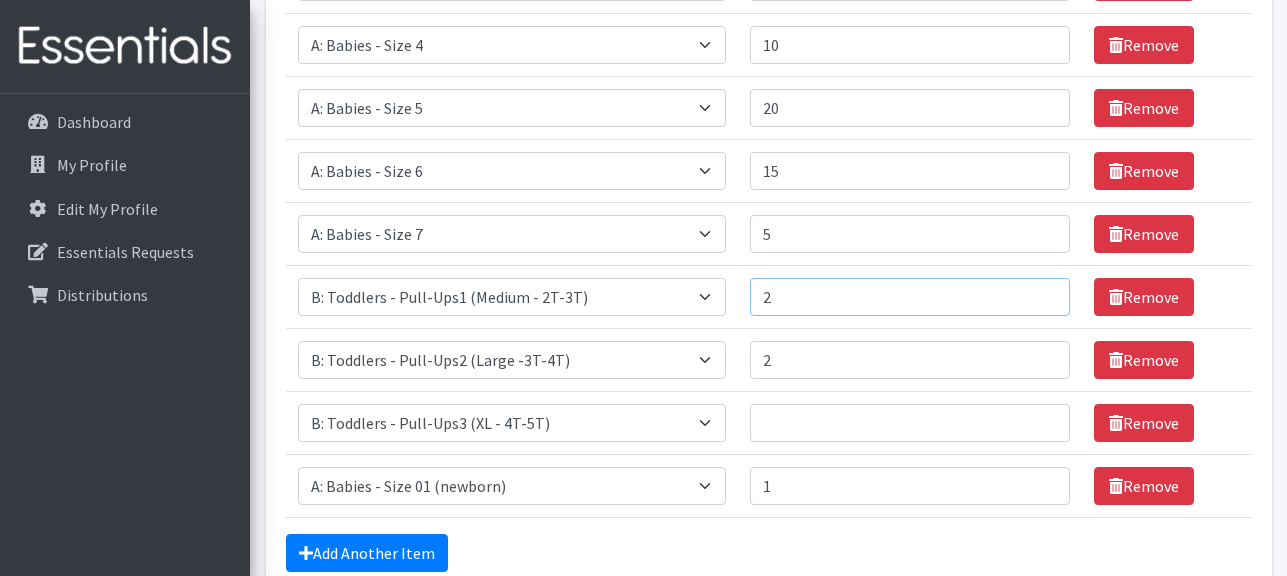 type on "2" 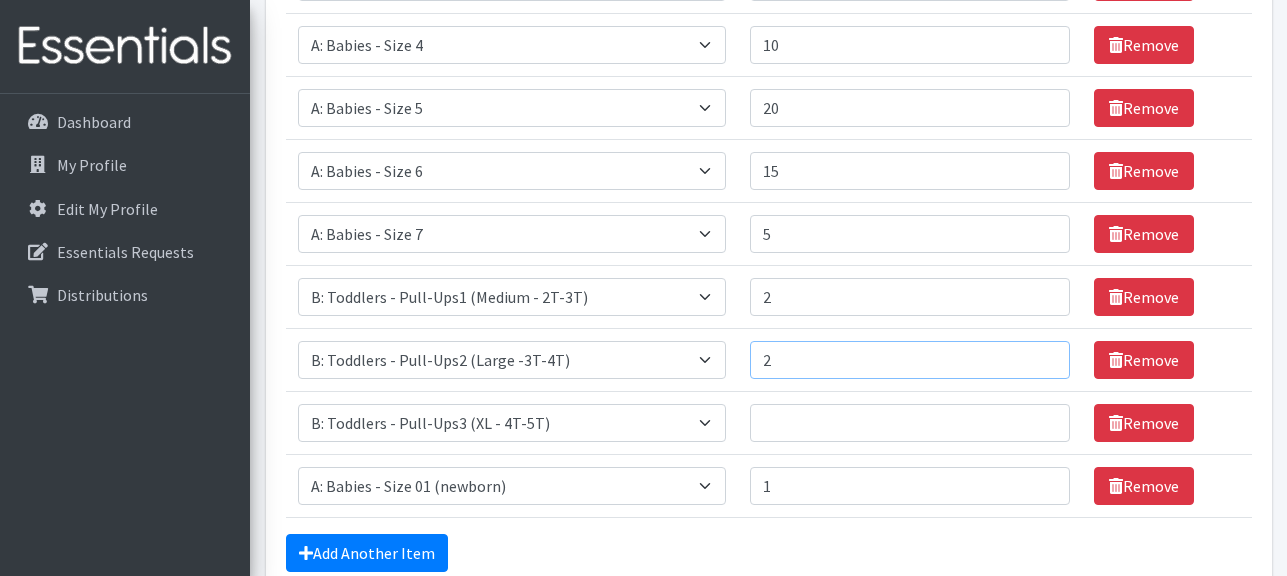 drag, startPoint x: 815, startPoint y: 325, endPoint x: 707, endPoint y: 327, distance: 108.01852 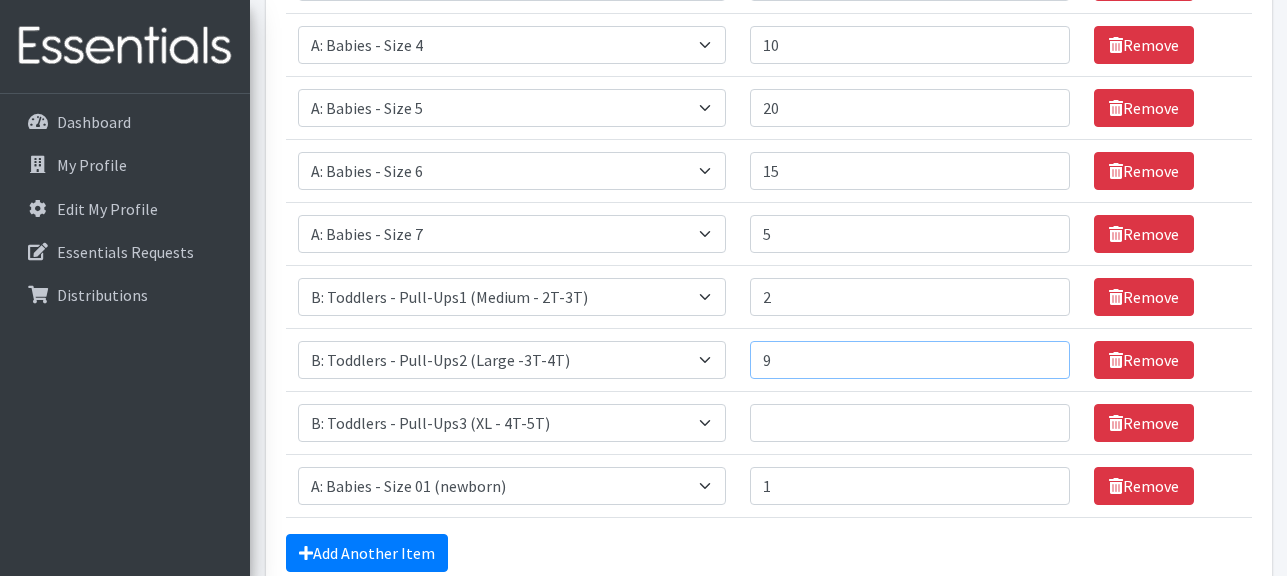type on "9" 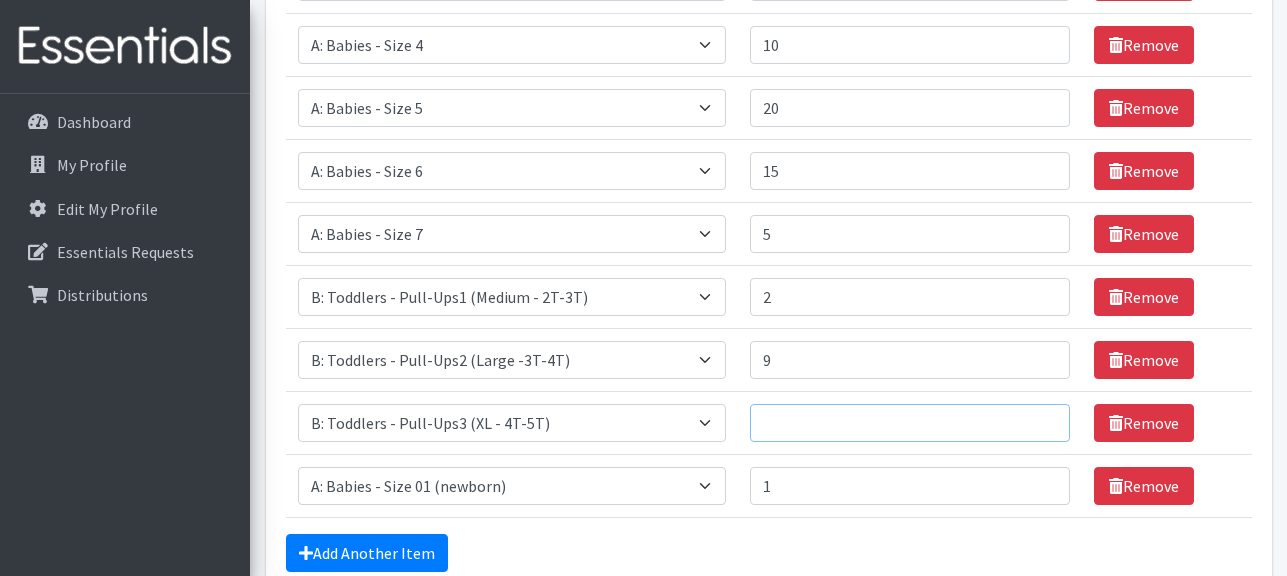 click on "Number of Individuals" at bounding box center (910, 423) 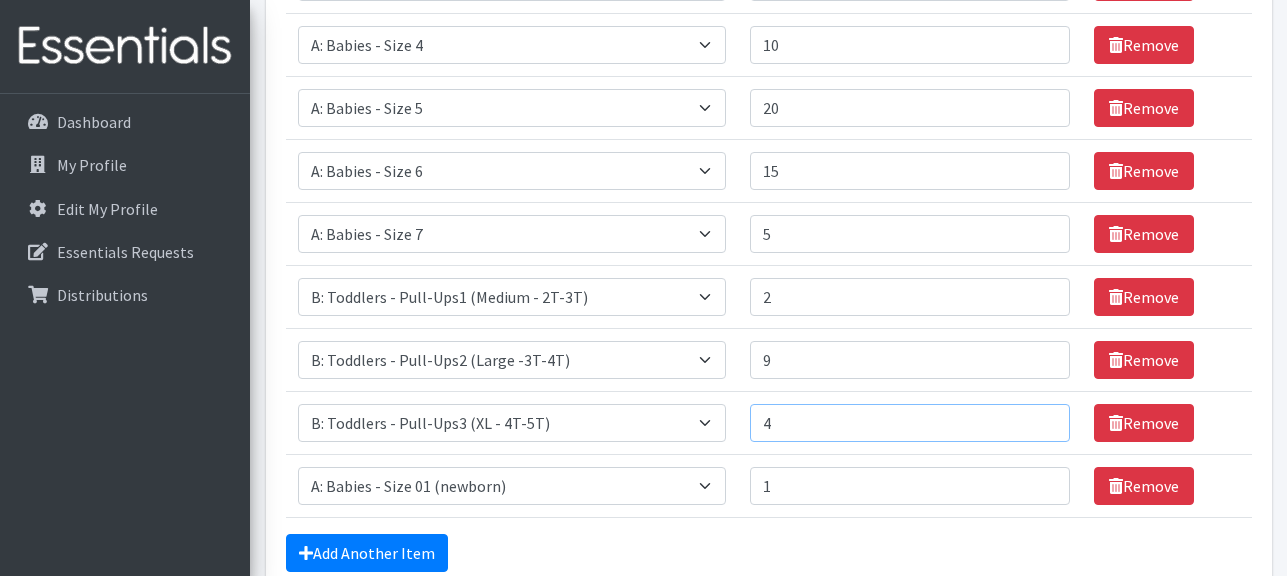 scroll, scrollTop: 722, scrollLeft: 0, axis: vertical 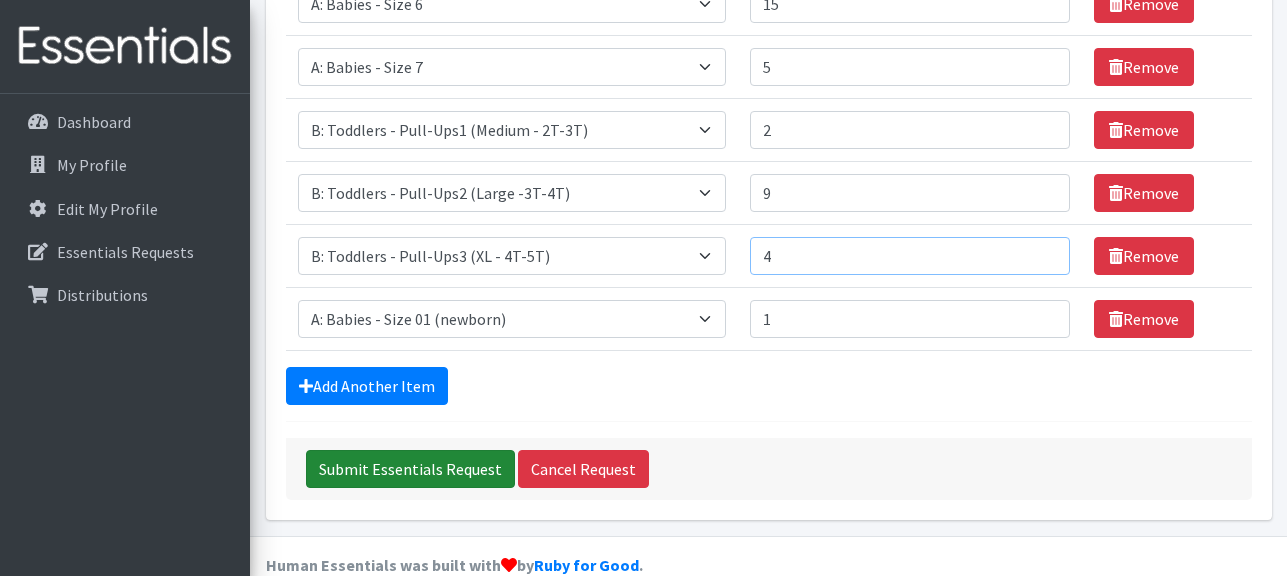 type on "4" 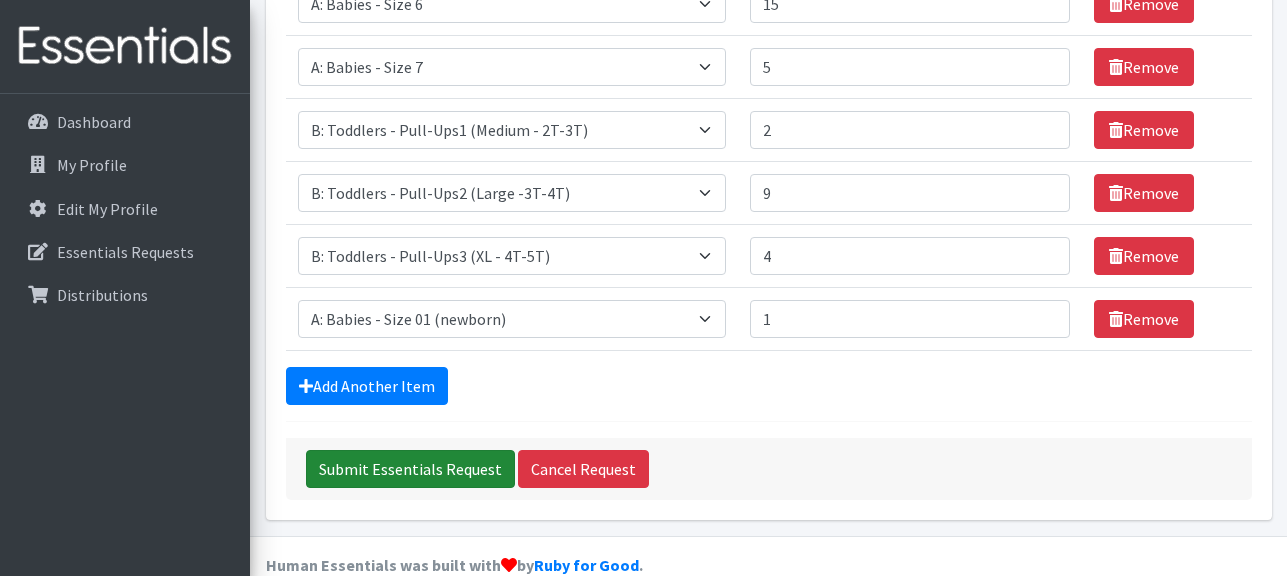 click on "Submit Essentials Request" at bounding box center [410, 469] 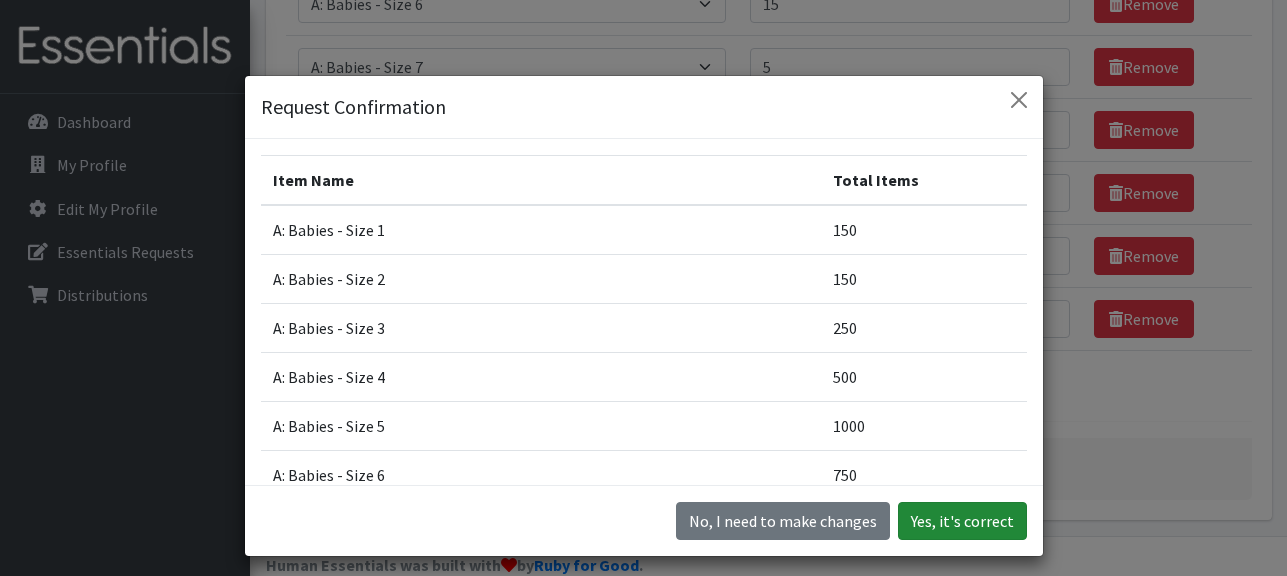 click on "Yes, it's correct" at bounding box center (962, 521) 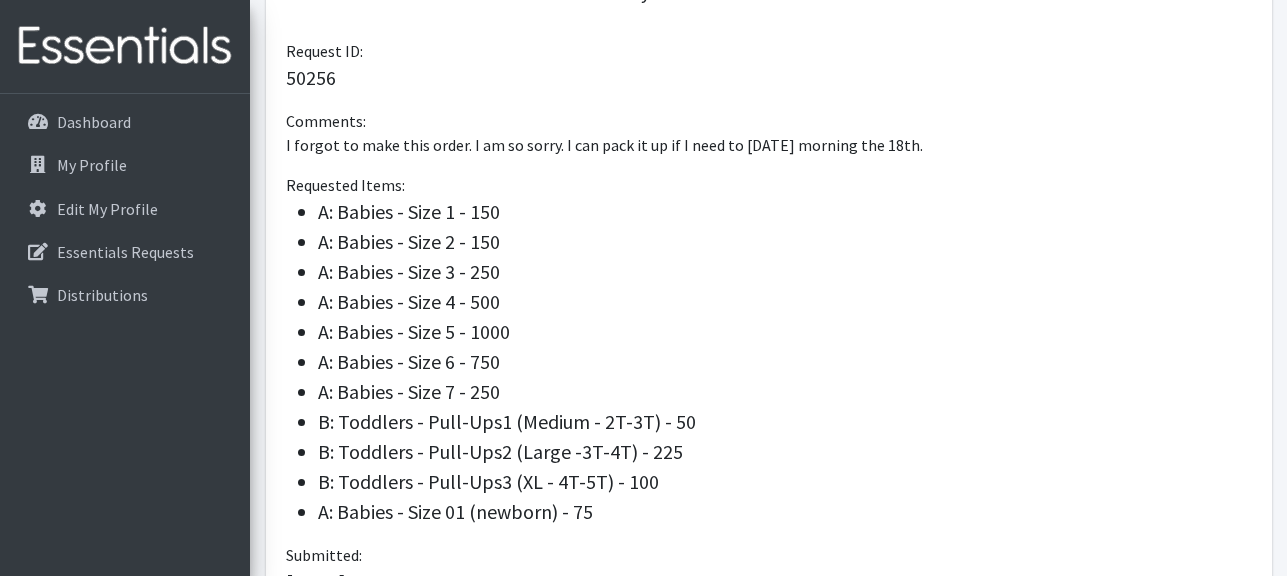 scroll, scrollTop: 807, scrollLeft: 0, axis: vertical 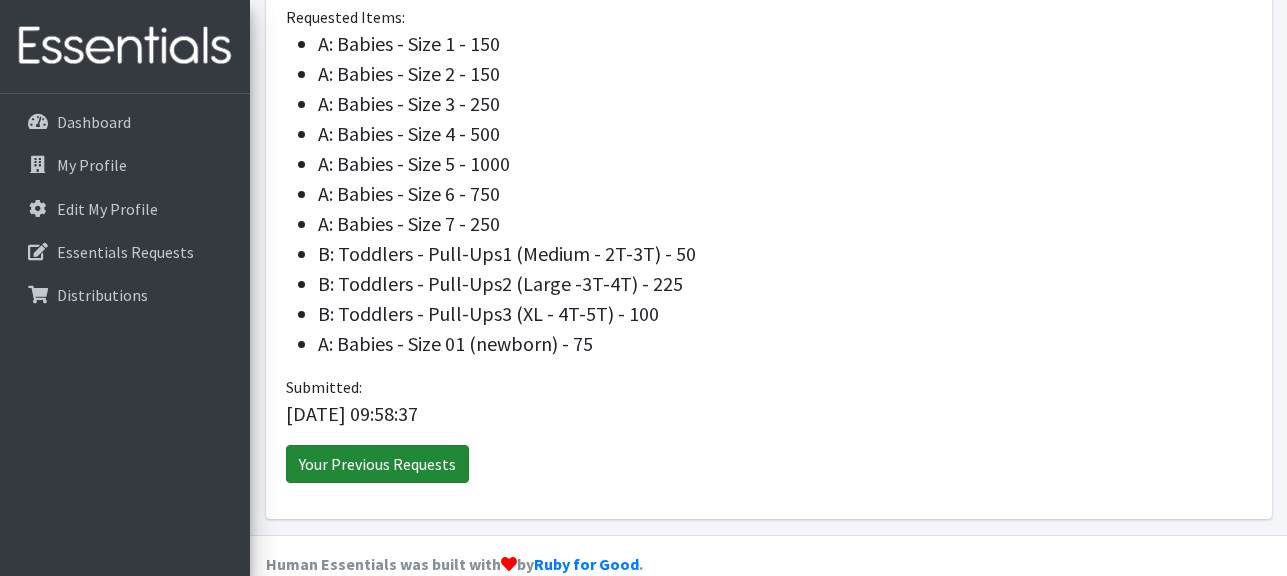 click on "Your Previous Requests" at bounding box center (377, 464) 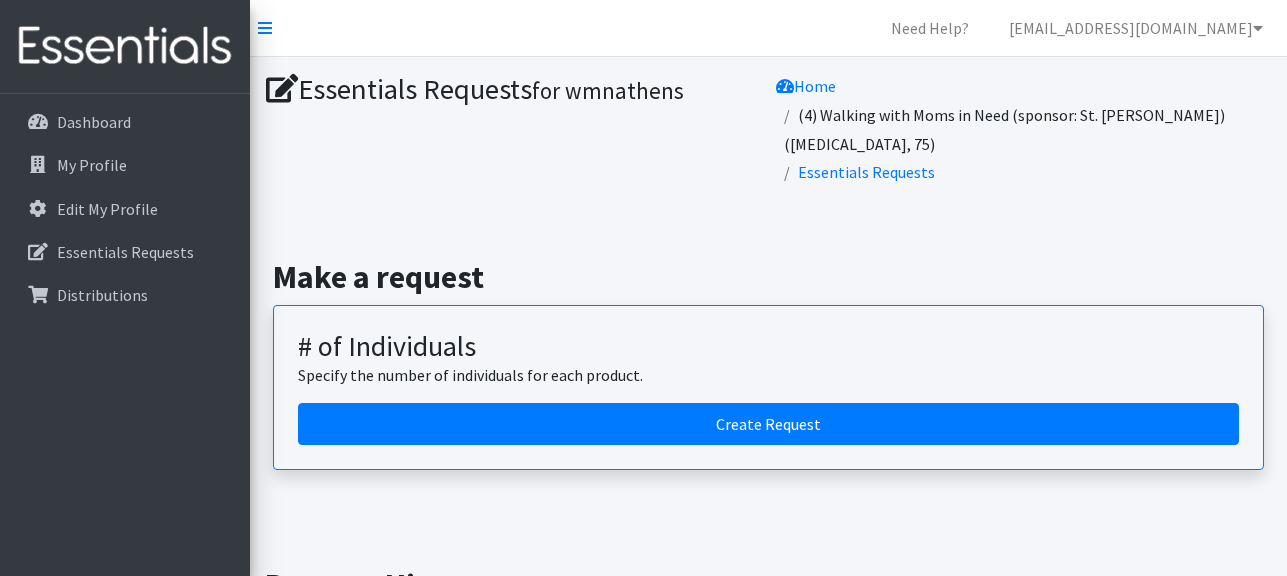 scroll, scrollTop: 0, scrollLeft: 0, axis: both 